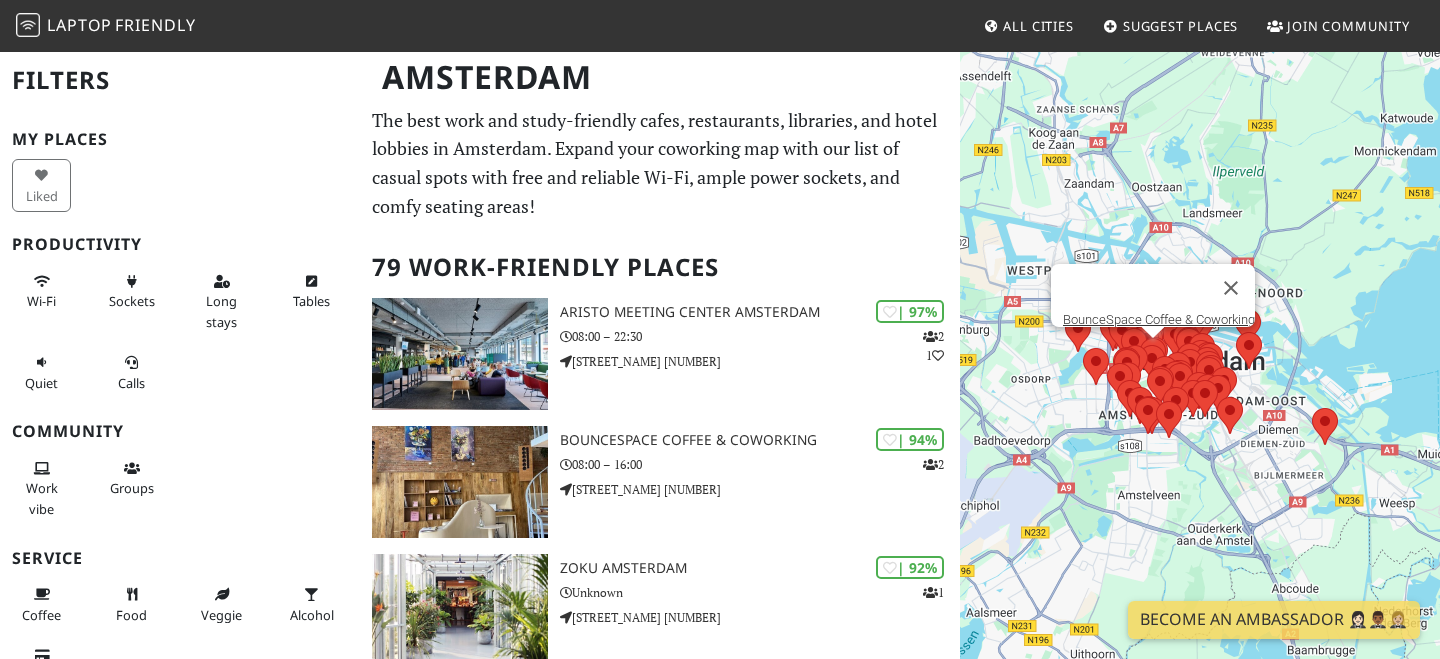 scroll, scrollTop: 0, scrollLeft: 0, axis: both 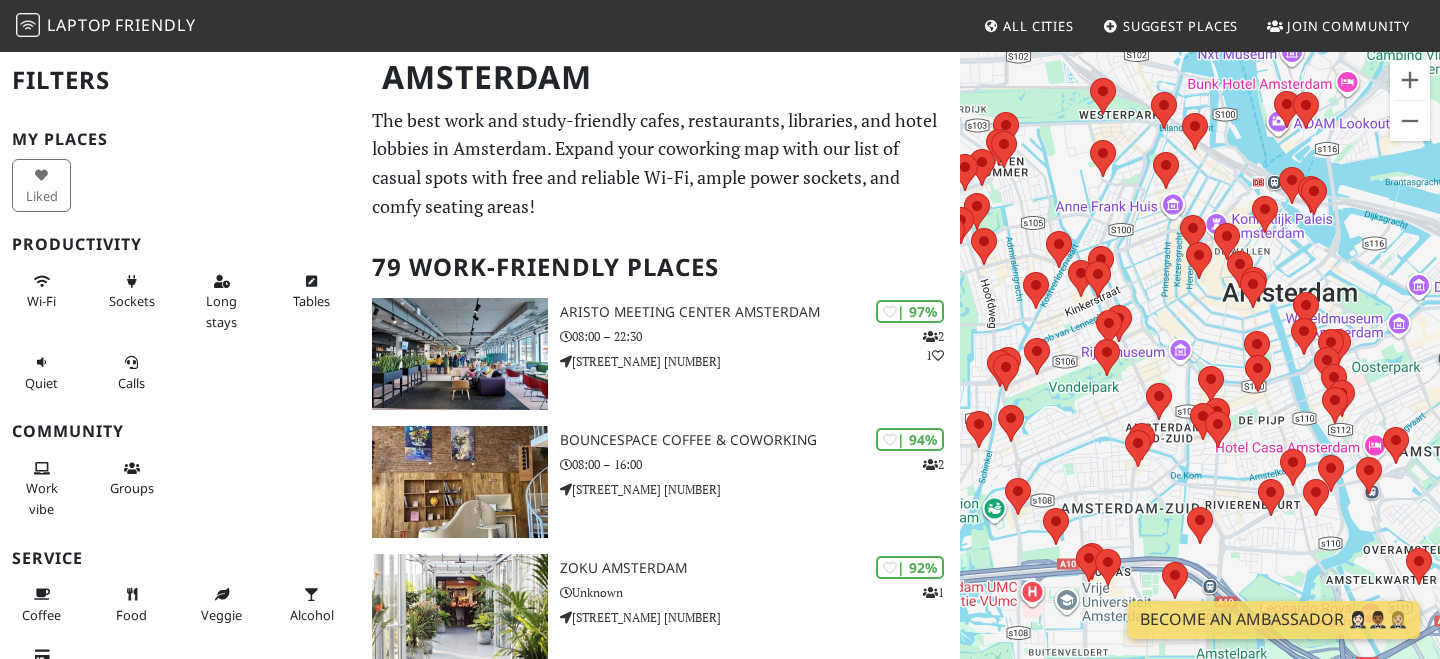 drag, startPoint x: 1097, startPoint y: 458, endPoint x: 1239, endPoint y: 456, distance: 142.01408 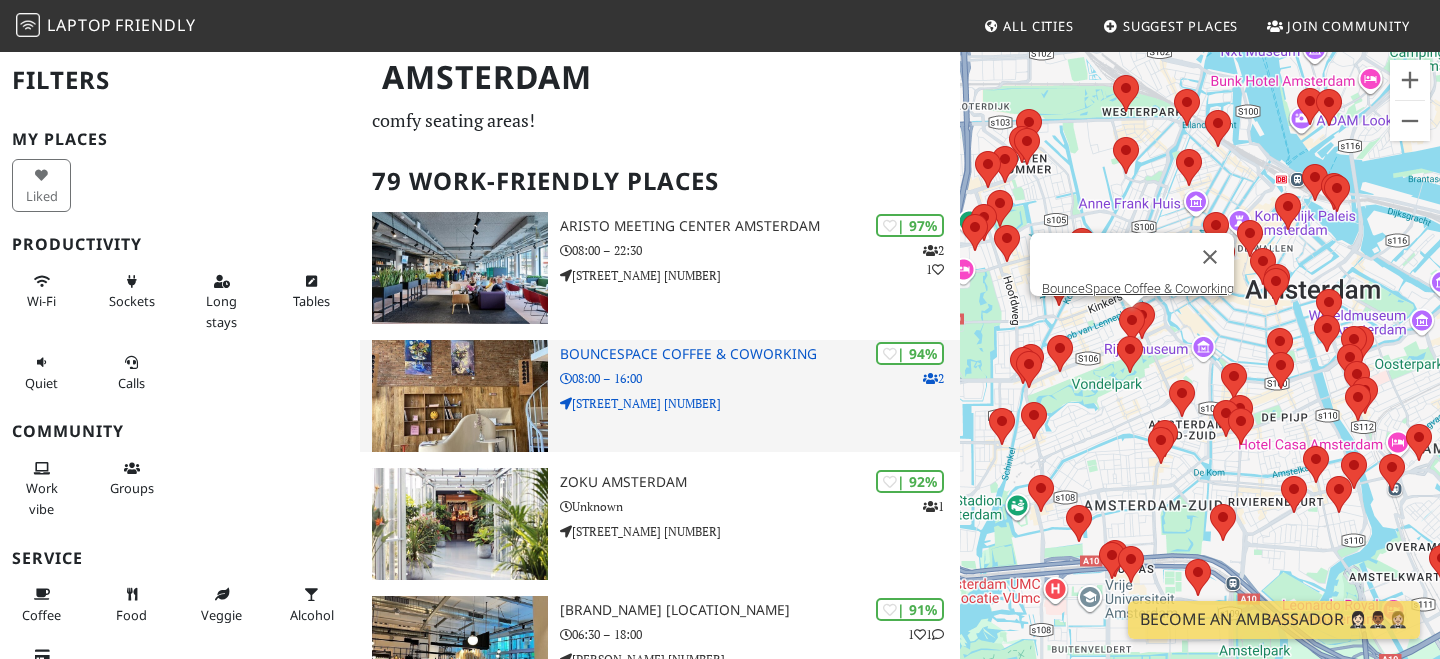 scroll, scrollTop: 90, scrollLeft: 0, axis: vertical 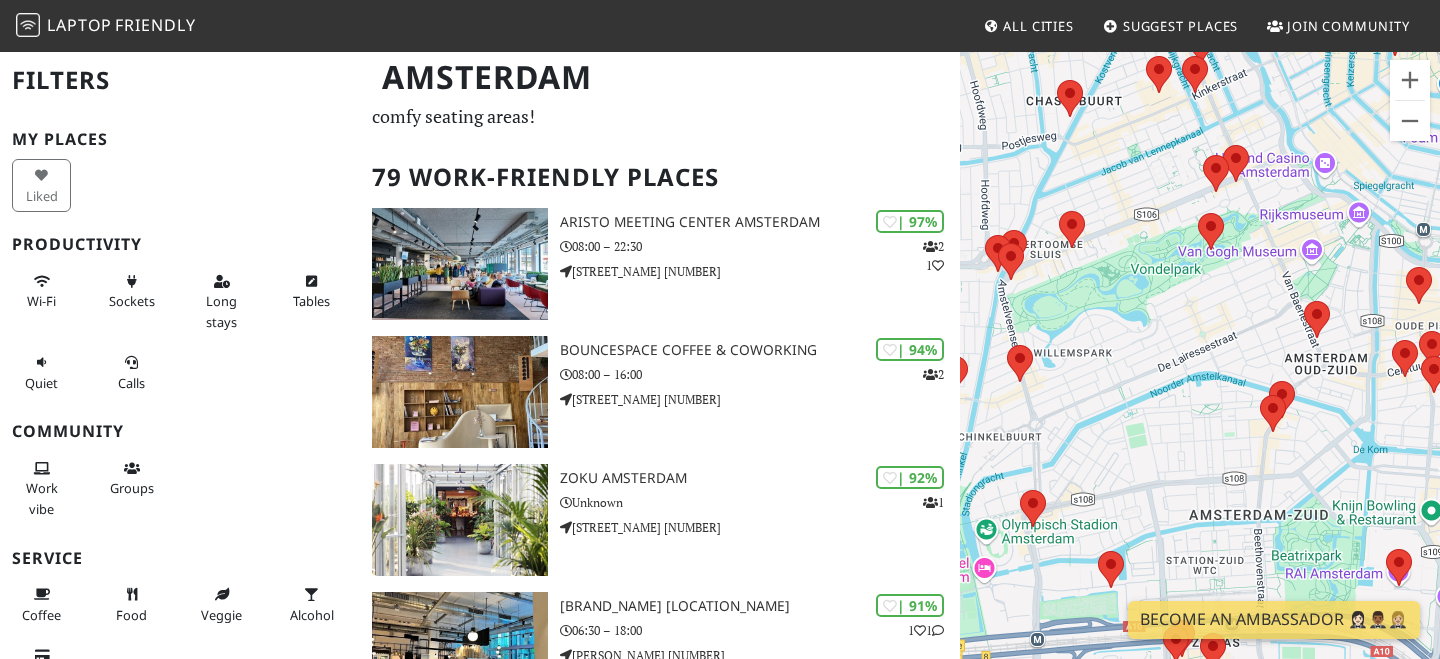drag, startPoint x: 1159, startPoint y: 390, endPoint x: 1291, endPoint y: 265, distance: 181.79384 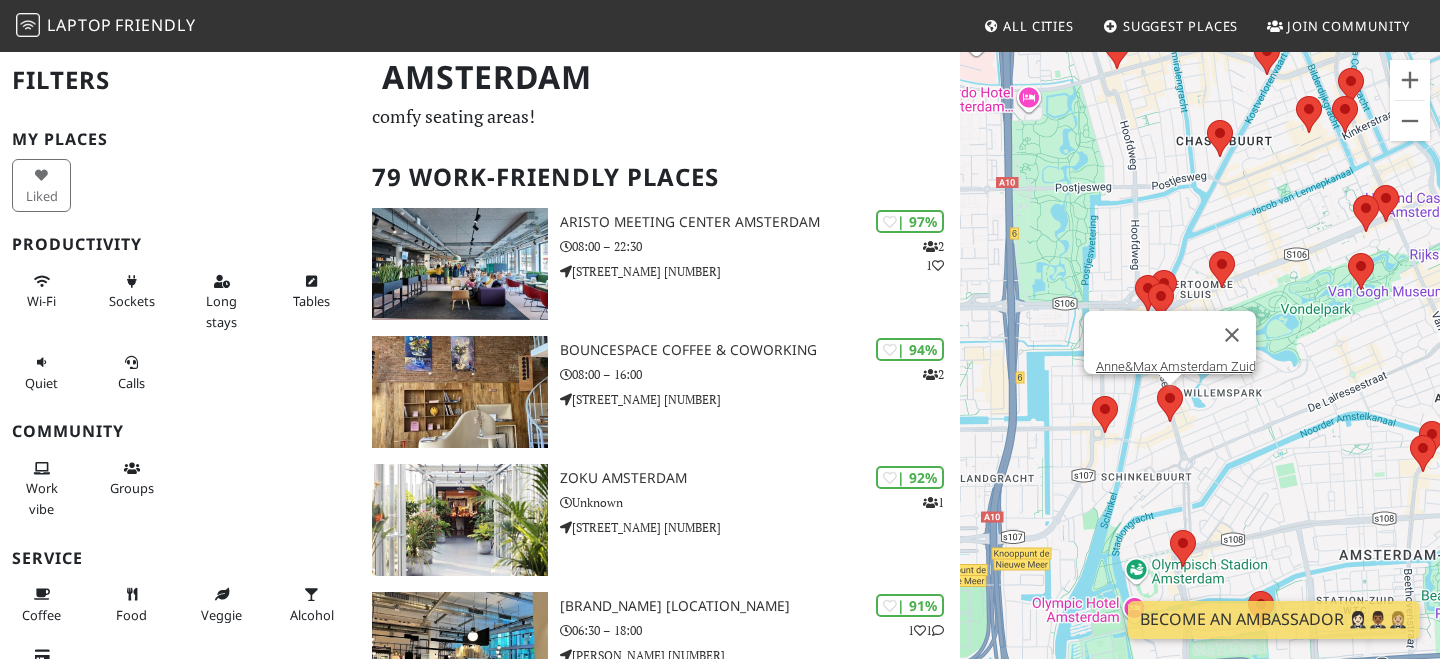 click at bounding box center (1157, 385) 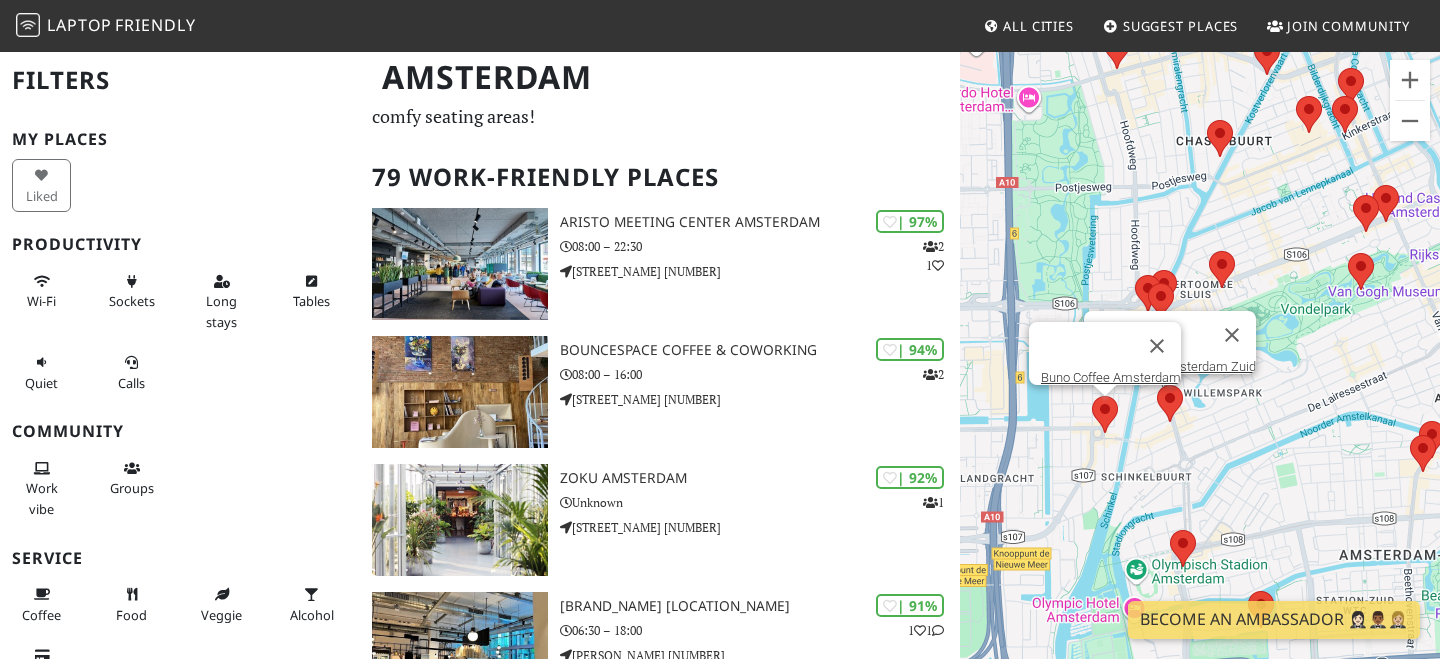 click at bounding box center [1092, 396] 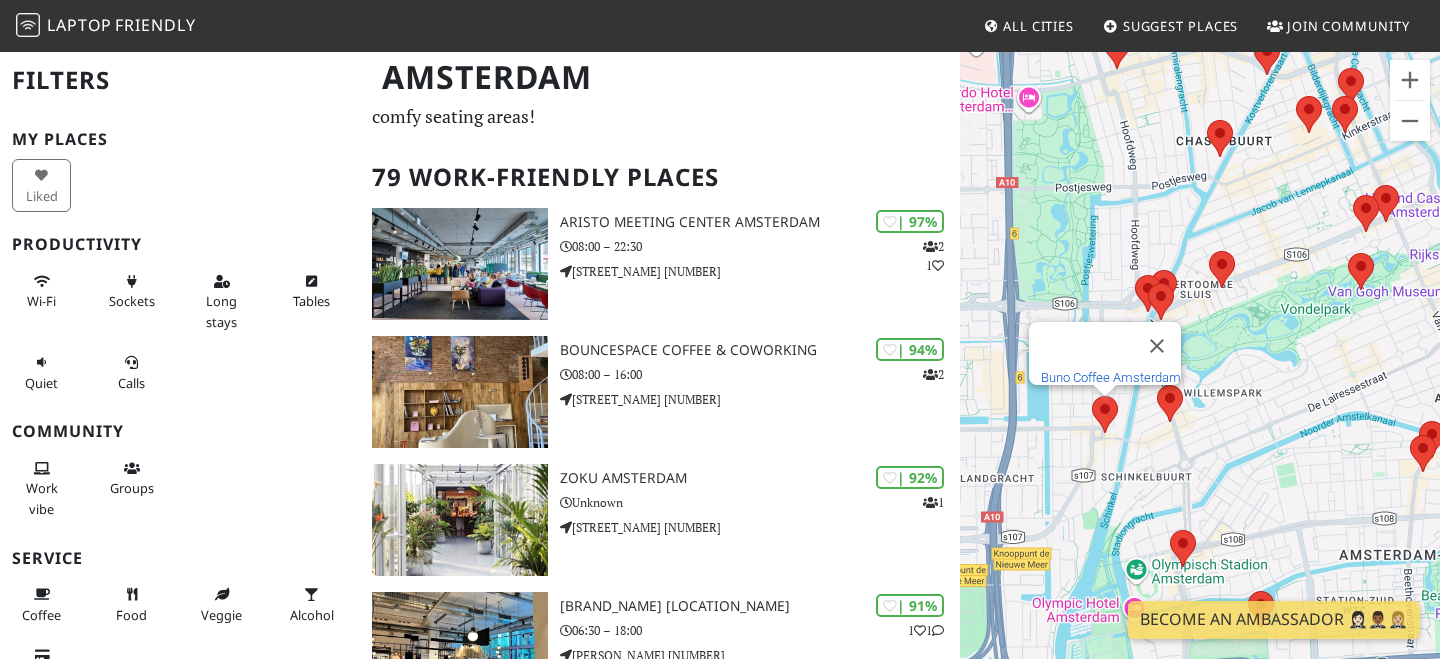 click on "Buno Coffee Amsterdam" at bounding box center [1111, 377] 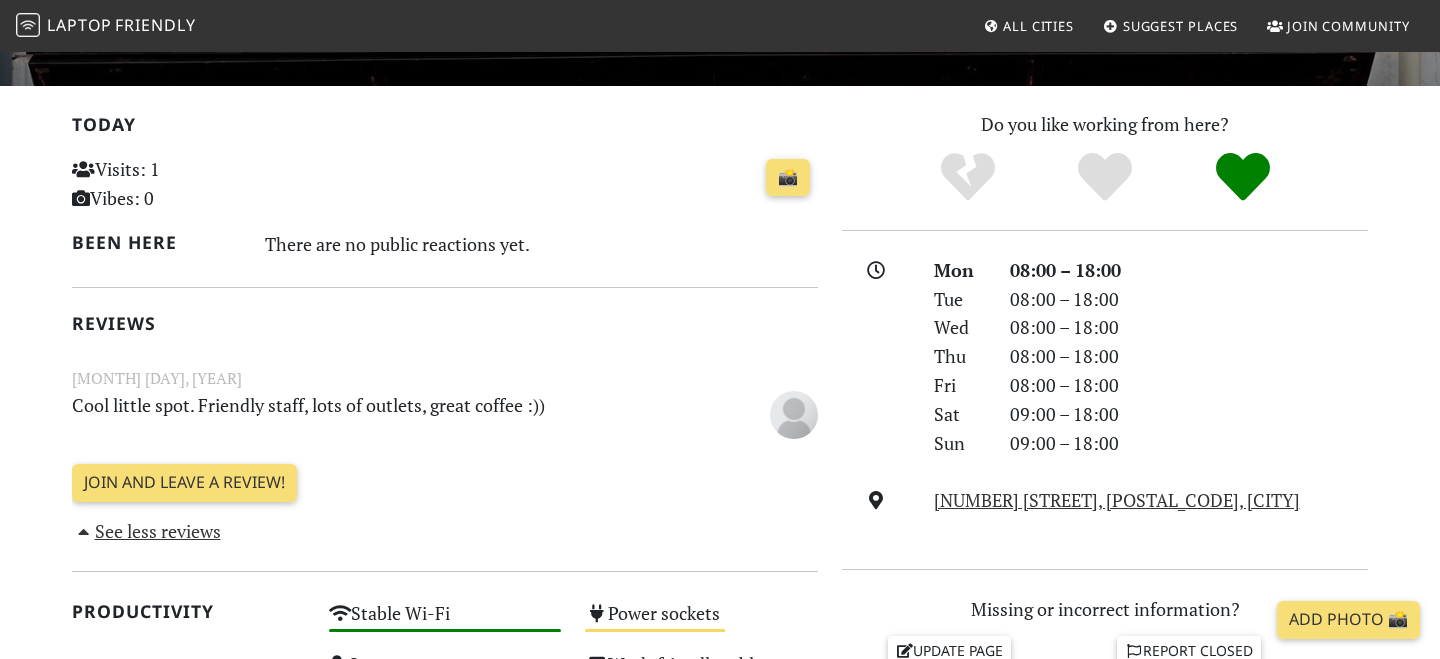 scroll, scrollTop: 0, scrollLeft: 0, axis: both 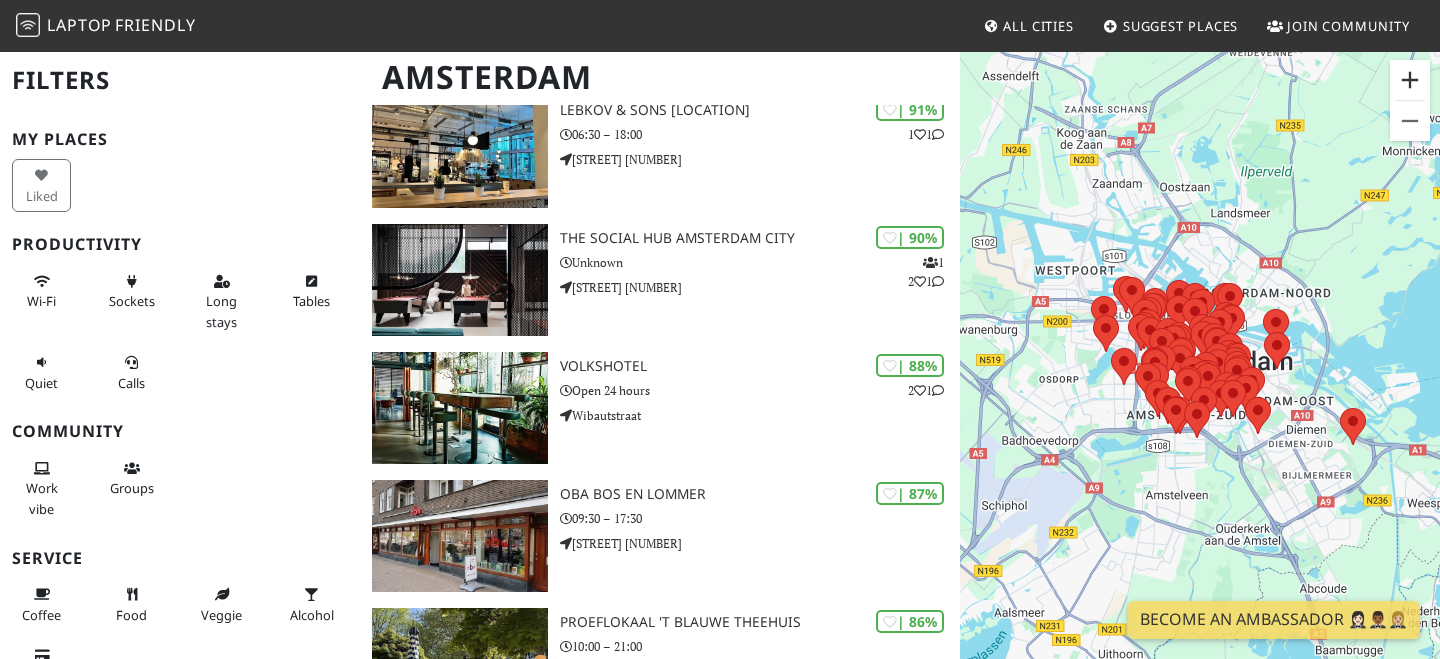 click at bounding box center (1410, 80) 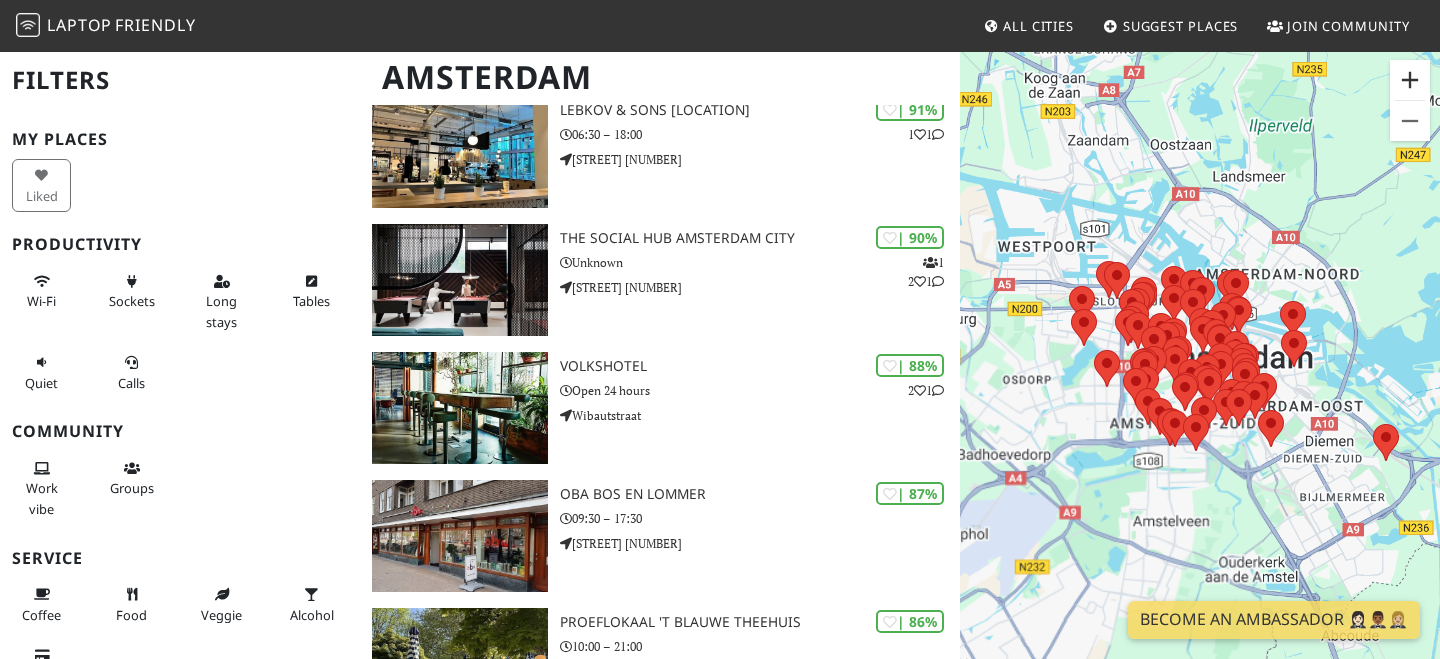 click at bounding box center [1410, 80] 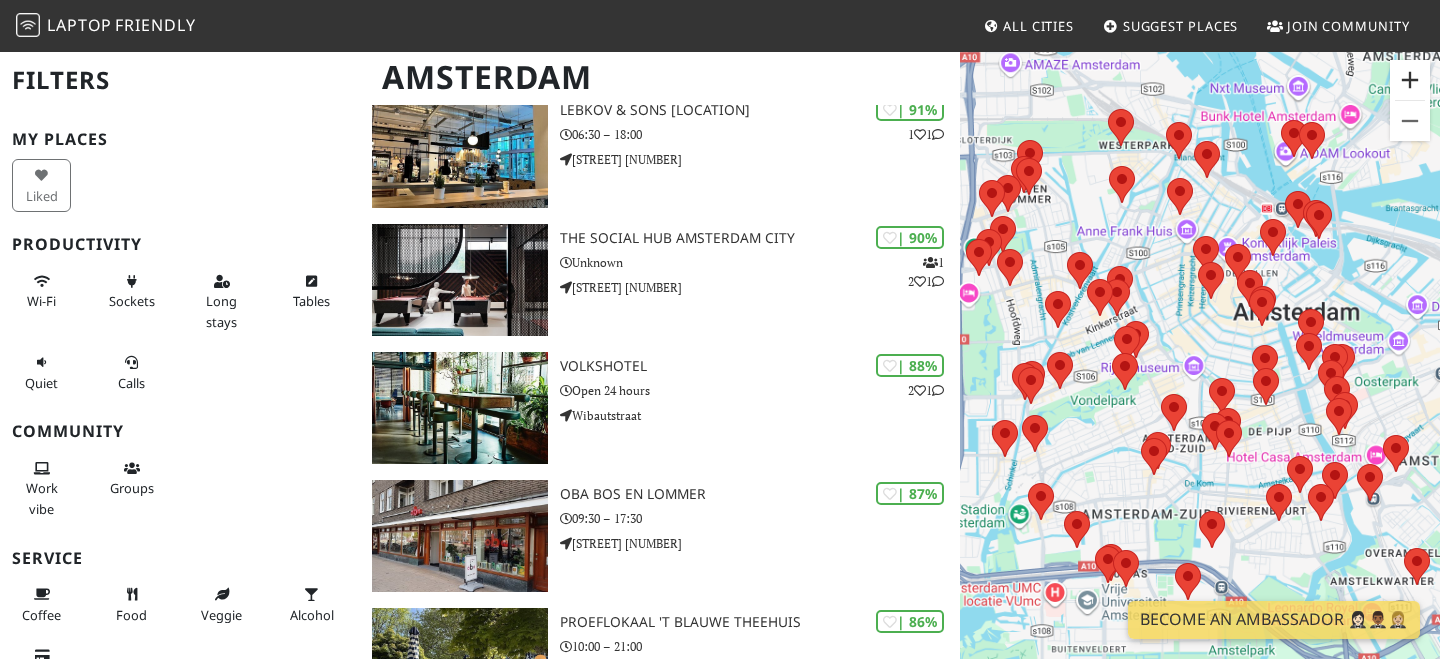 click at bounding box center [1410, 80] 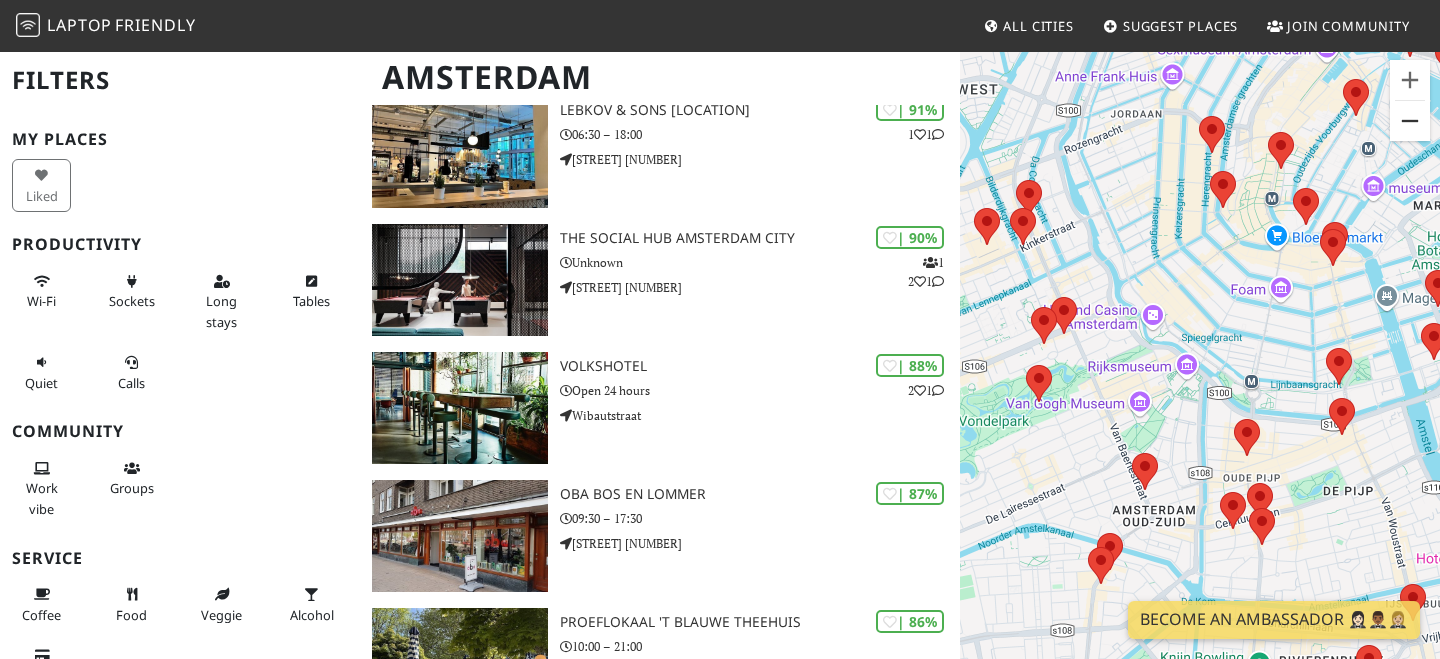 click at bounding box center (1410, 121) 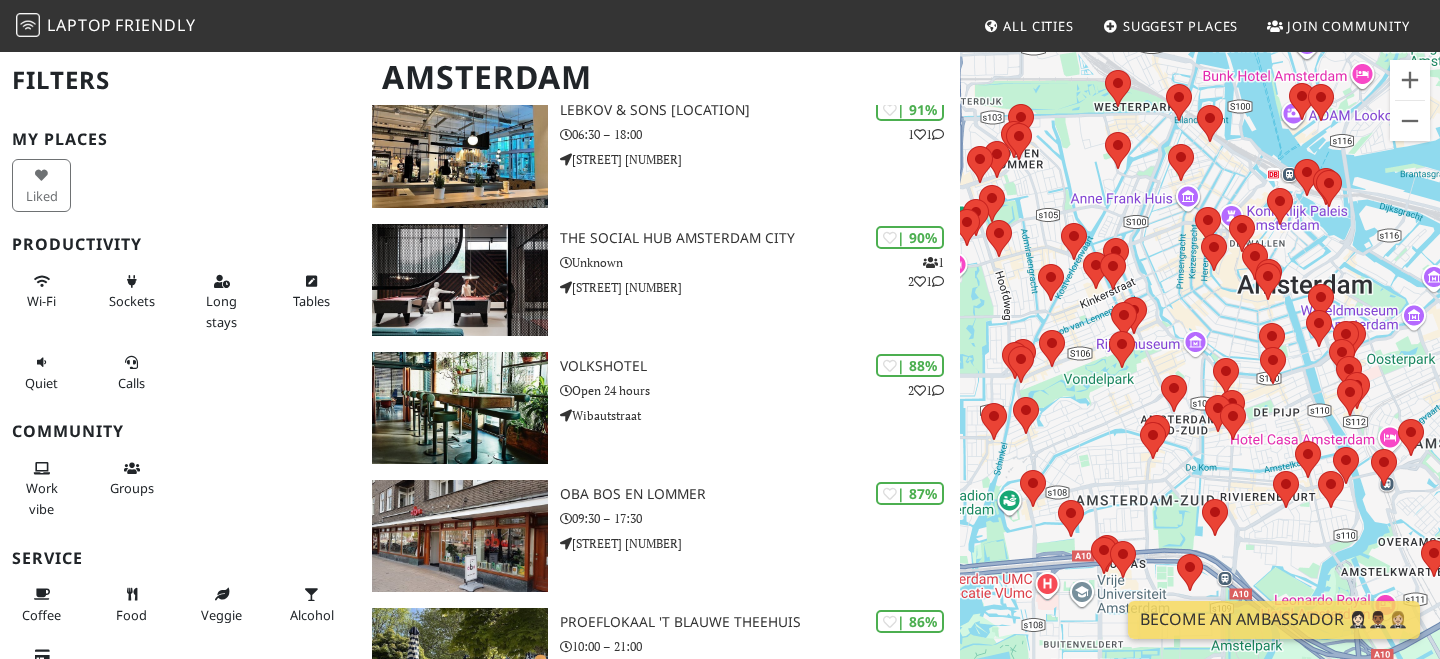 drag, startPoint x: 1232, startPoint y: 335, endPoint x: 1234, endPoint y: 310, distance: 25.079872 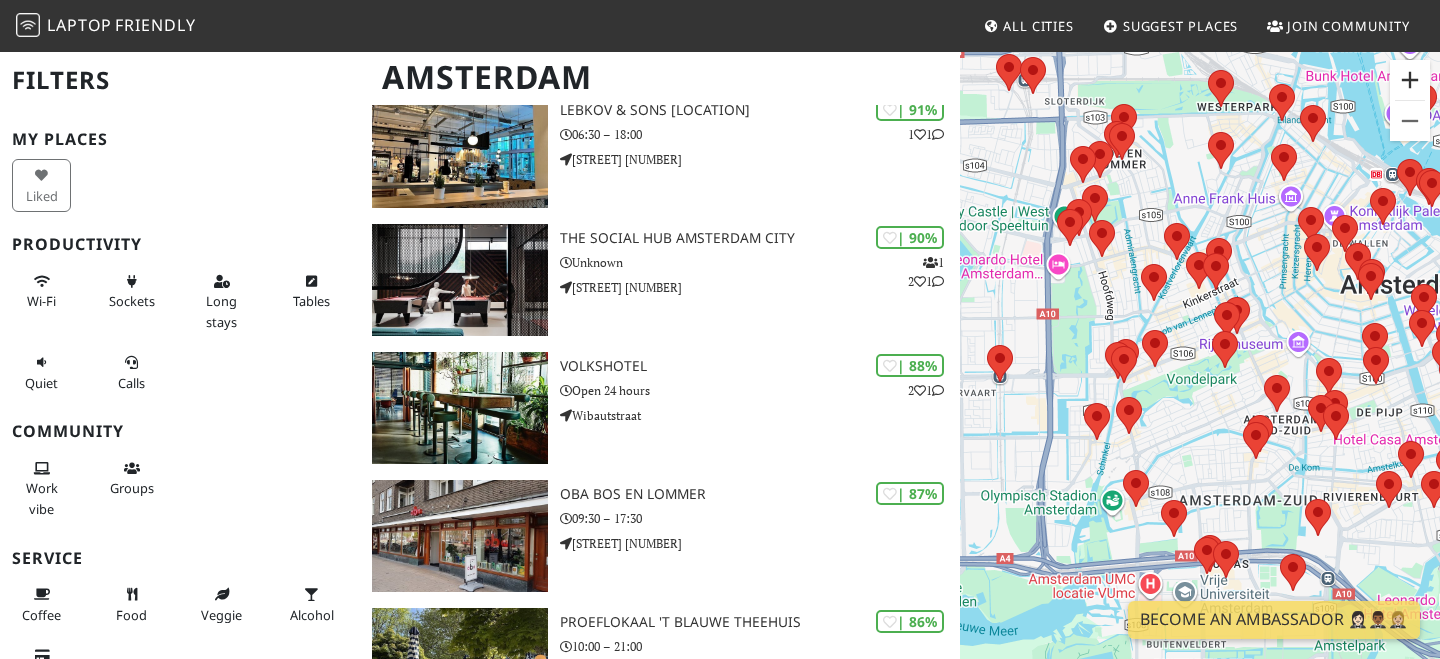 click at bounding box center (1410, 80) 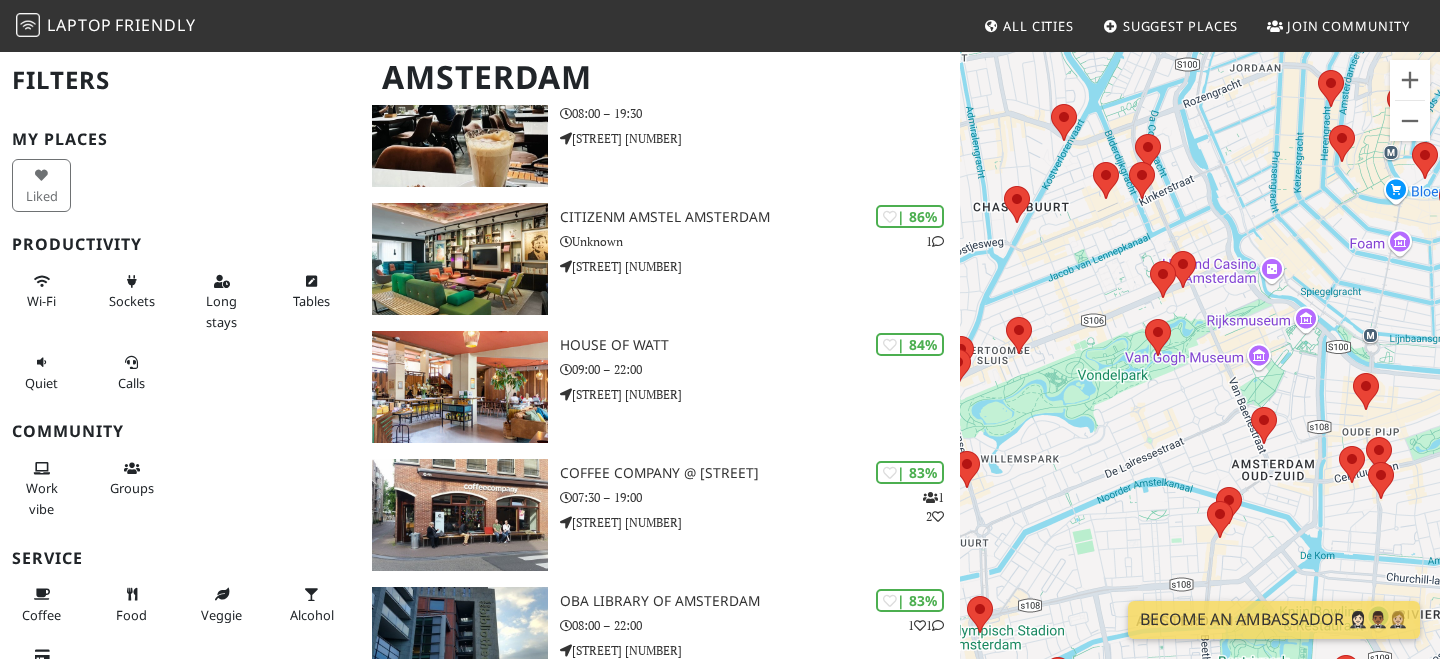 scroll, scrollTop: 1280, scrollLeft: 0, axis: vertical 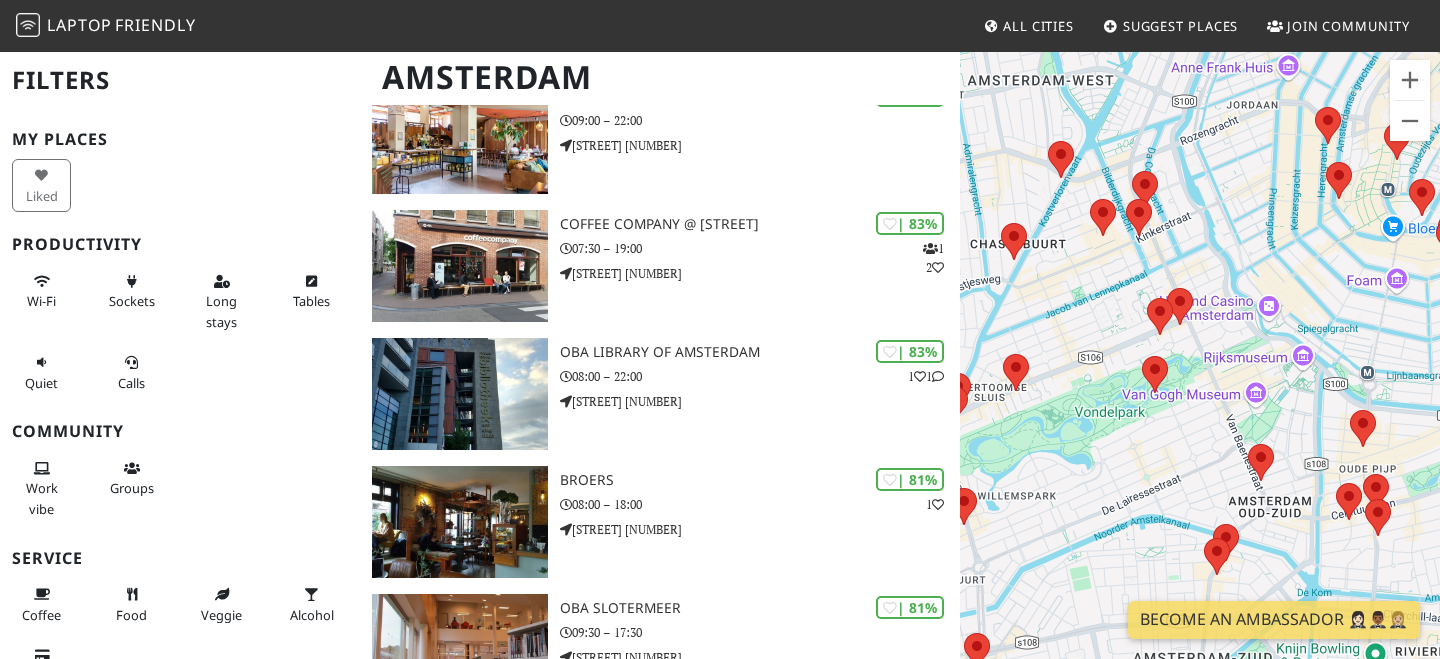 drag, startPoint x: 1069, startPoint y: 436, endPoint x: 1268, endPoint y: 145, distance: 352.53653 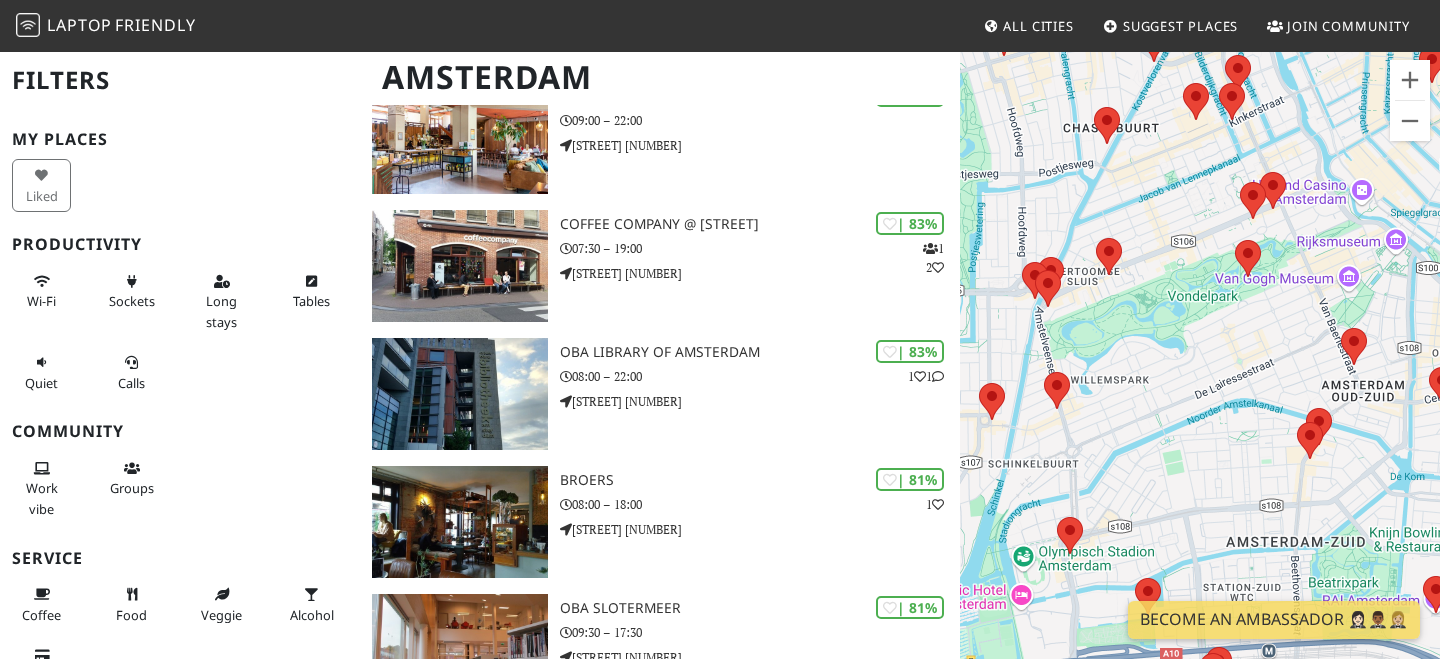 drag, startPoint x: 1082, startPoint y: 461, endPoint x: 1177, endPoint y: 339, distance: 154.62535 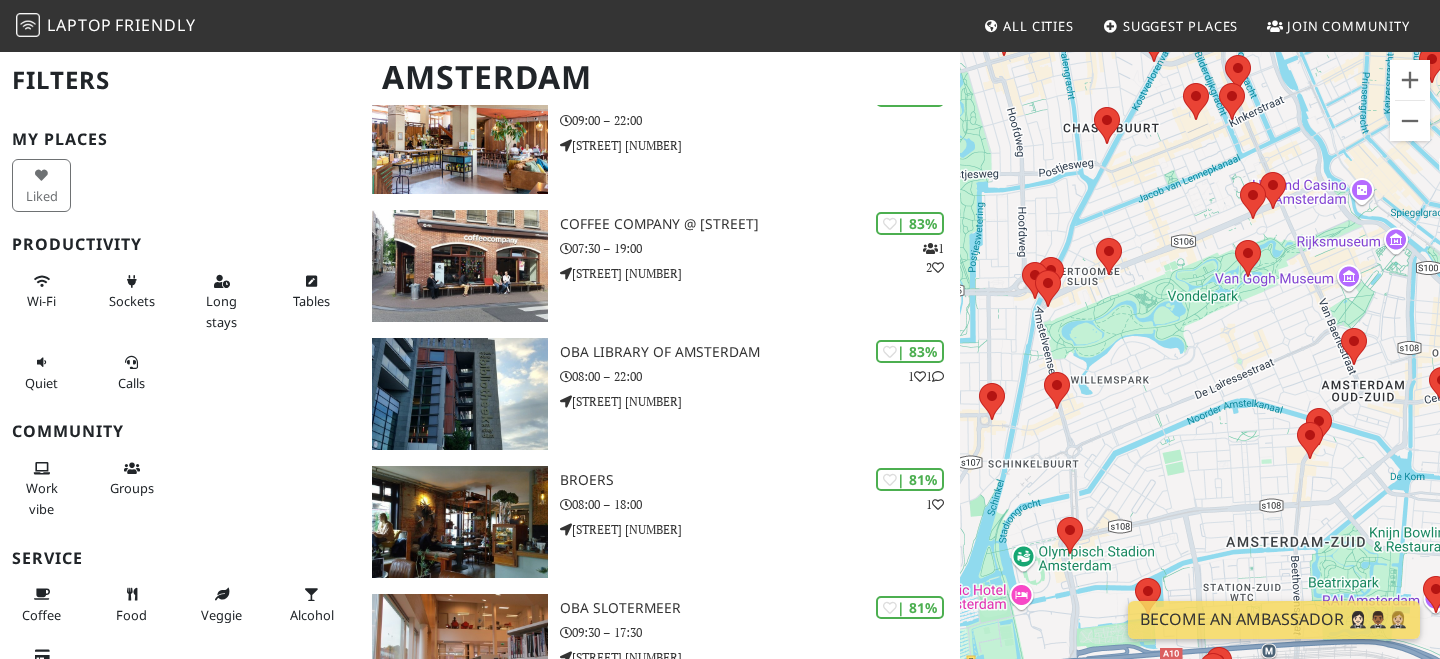 click at bounding box center [1297, 422] 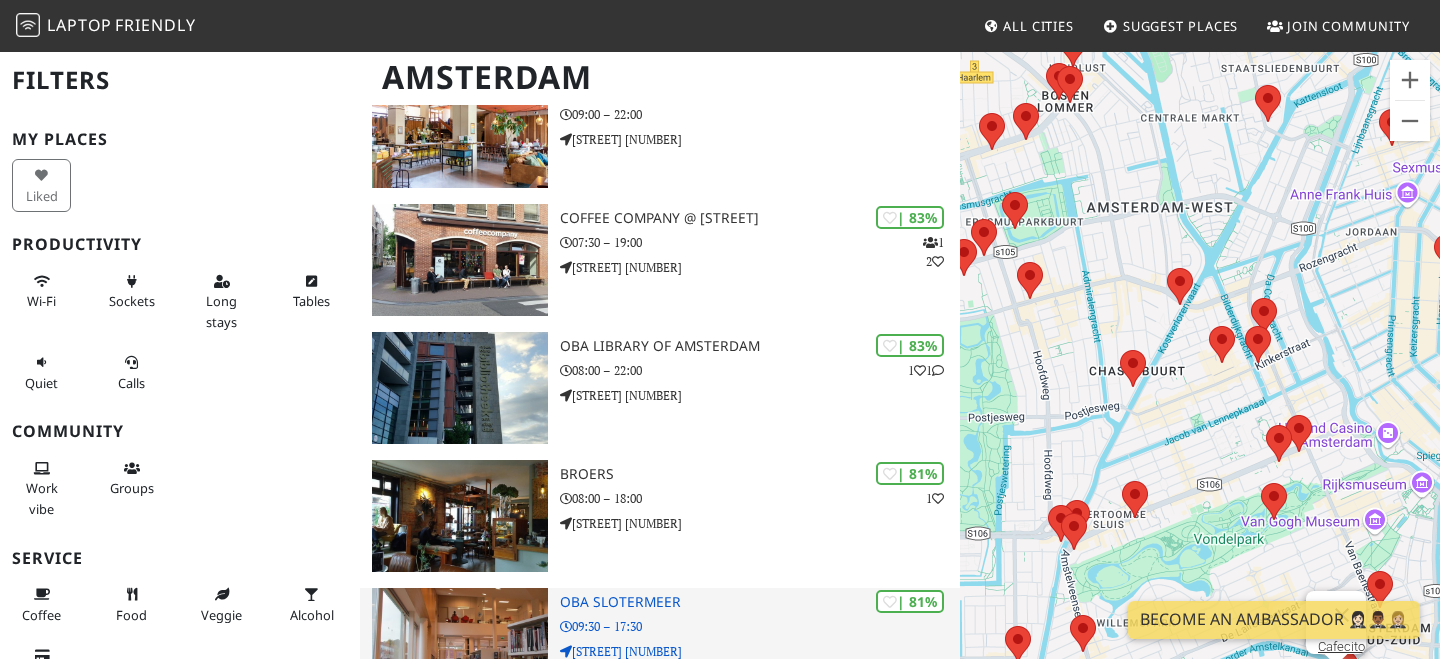 scroll, scrollTop: 1507, scrollLeft: 0, axis: vertical 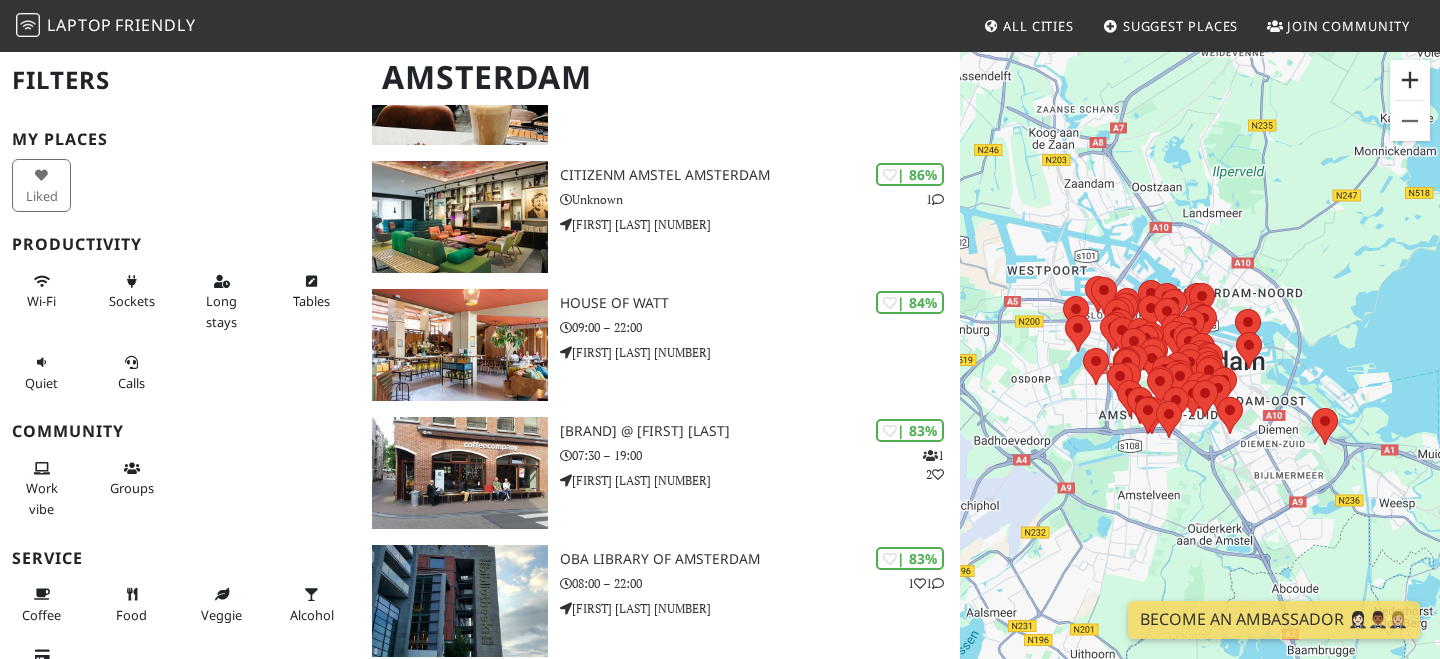 click at bounding box center [1410, 80] 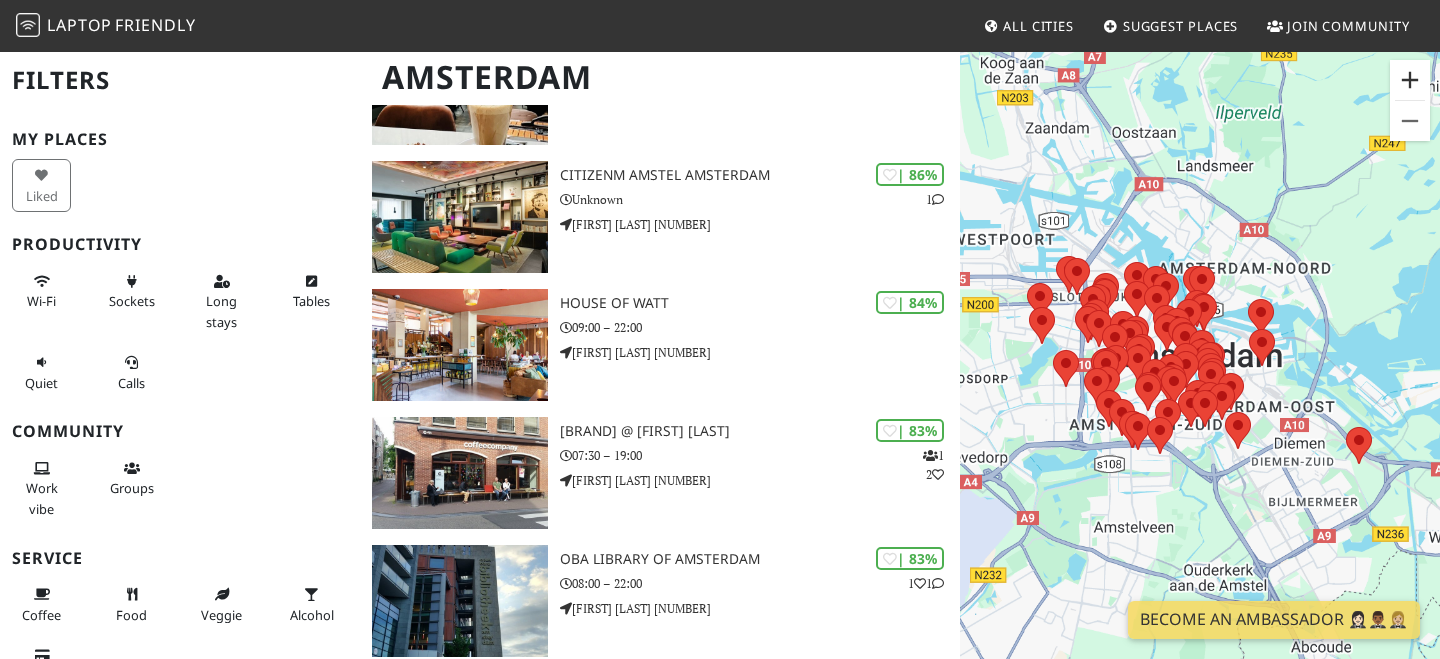 click at bounding box center [1410, 80] 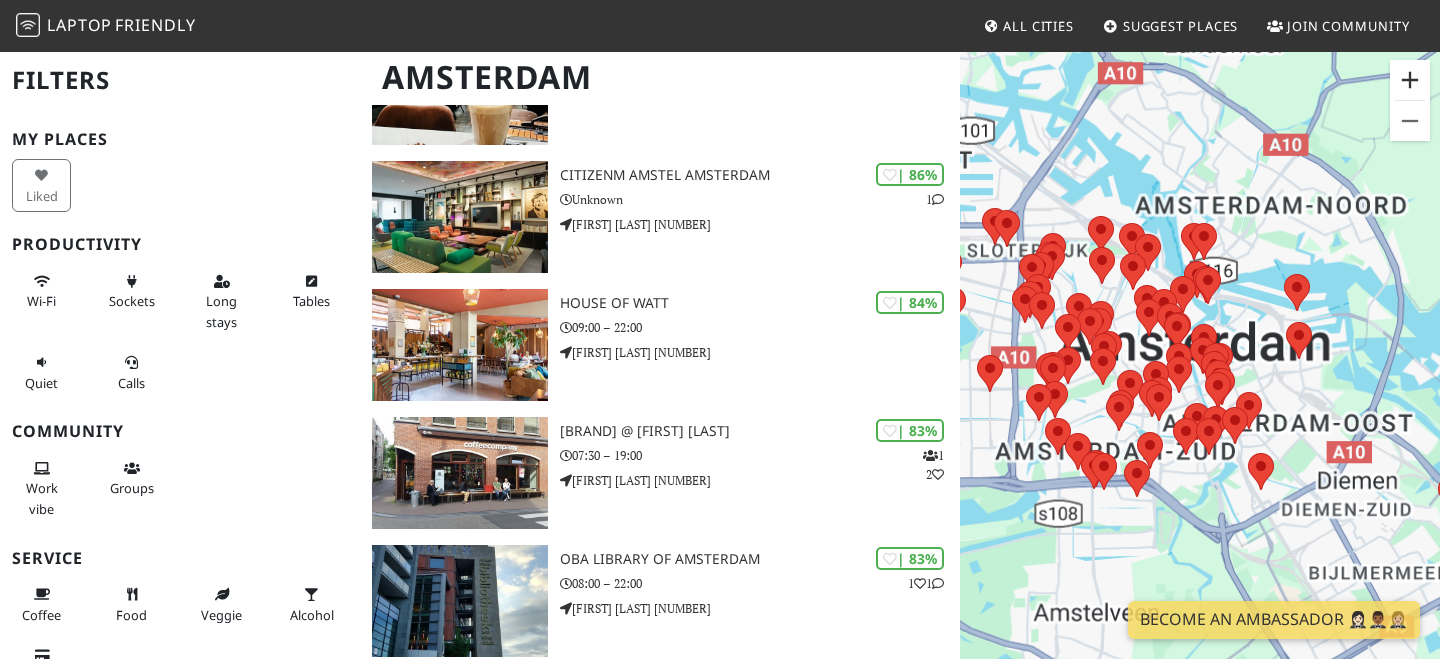 click at bounding box center (1410, 80) 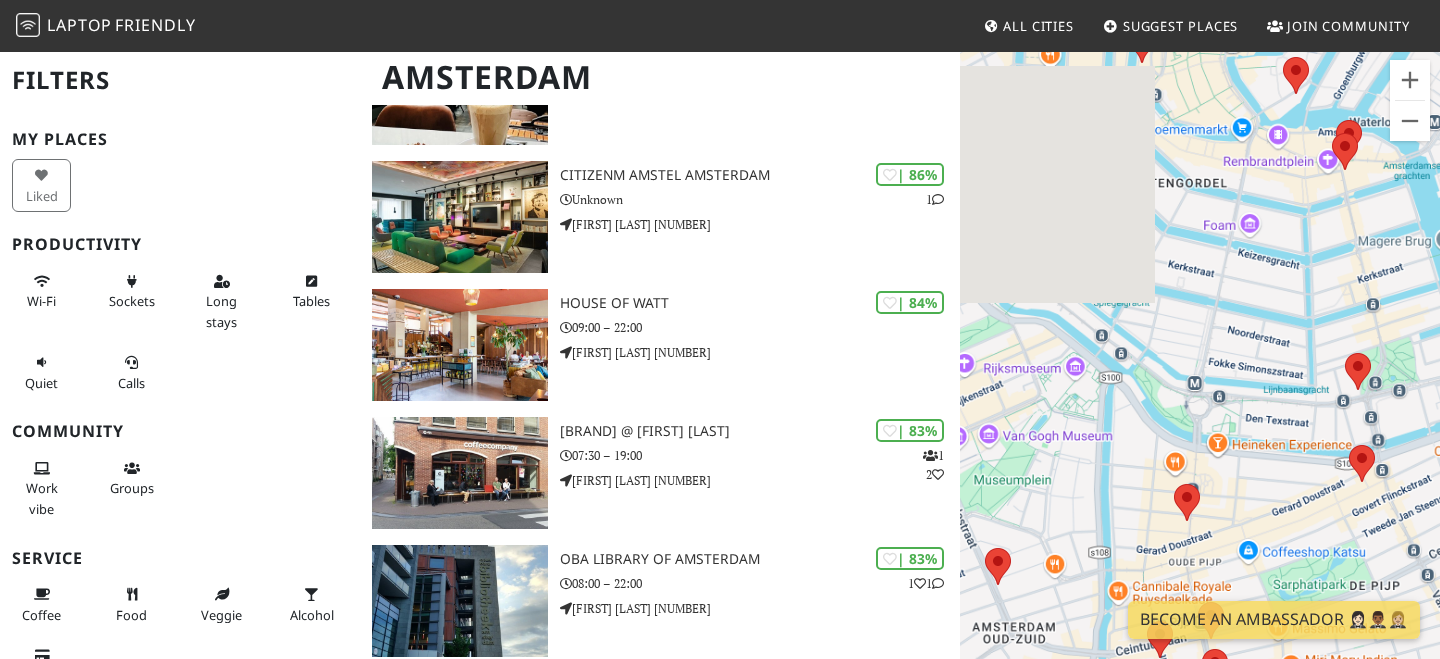 drag, startPoint x: 1007, startPoint y: 388, endPoint x: 1433, endPoint y: 371, distance: 426.33908 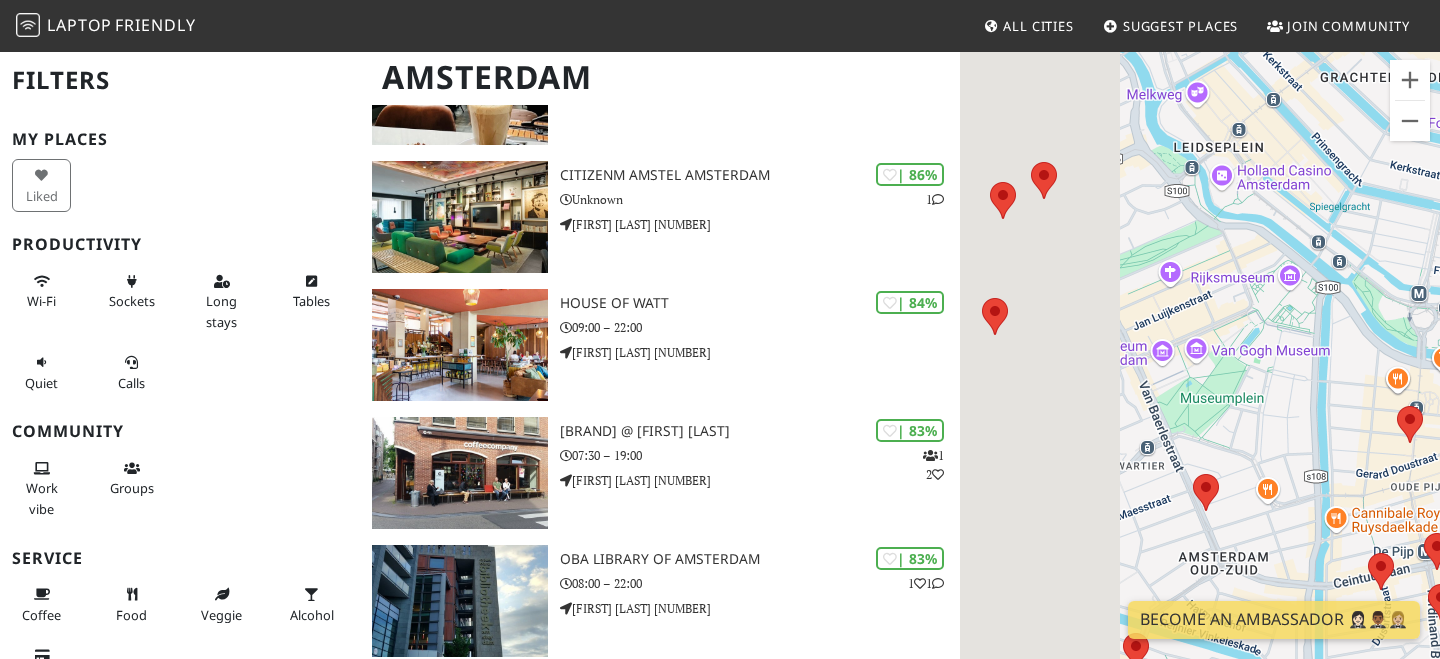 drag, startPoint x: 1195, startPoint y: 433, endPoint x: 1418, endPoint y: 336, distance: 243.18306 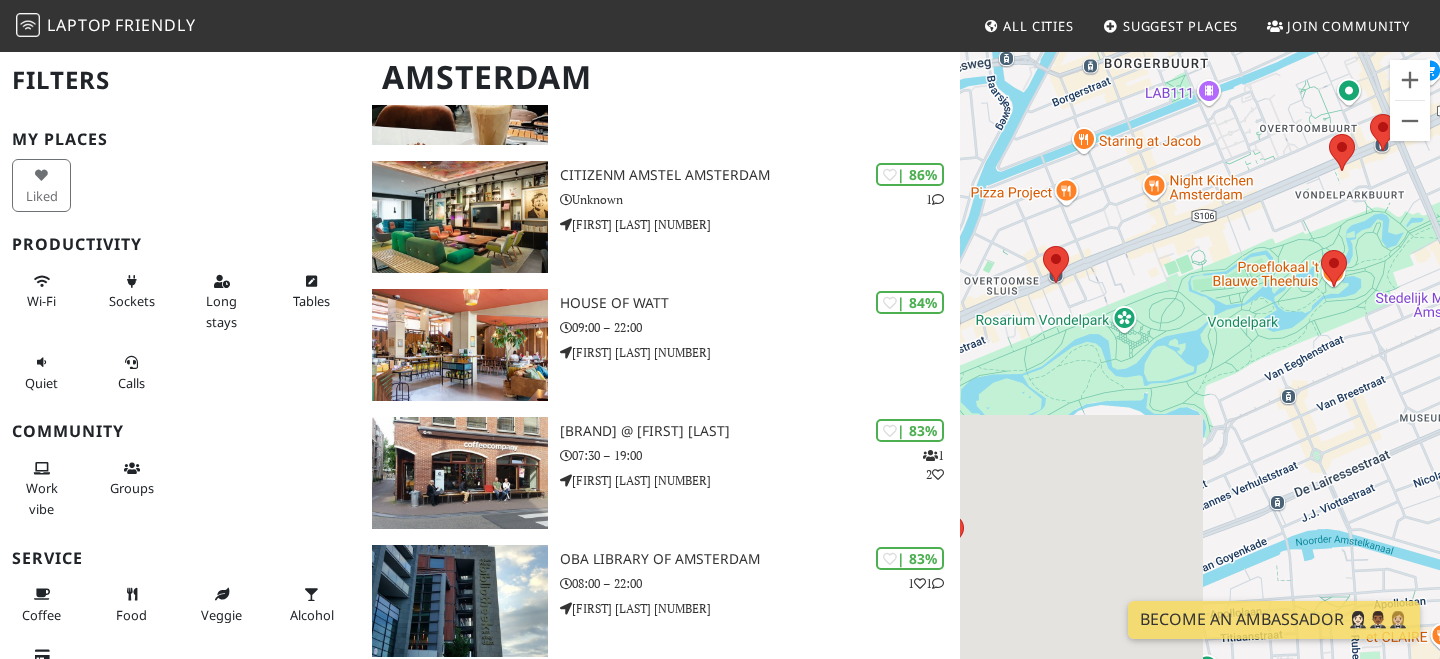 drag, startPoint x: 1030, startPoint y: 380, endPoint x: 1406, endPoint y: 333, distance: 378.92612 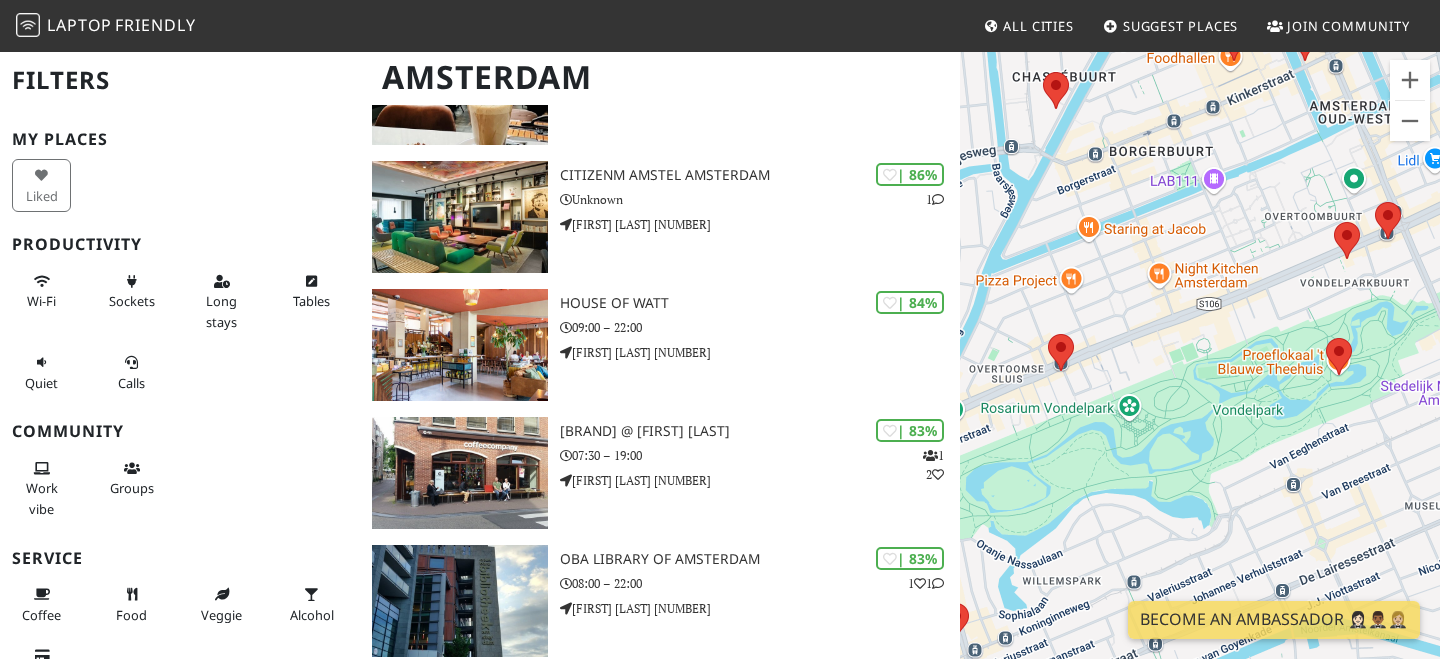 drag, startPoint x: 1228, startPoint y: 401, endPoint x: 1183, endPoint y: 529, distance: 135.67976 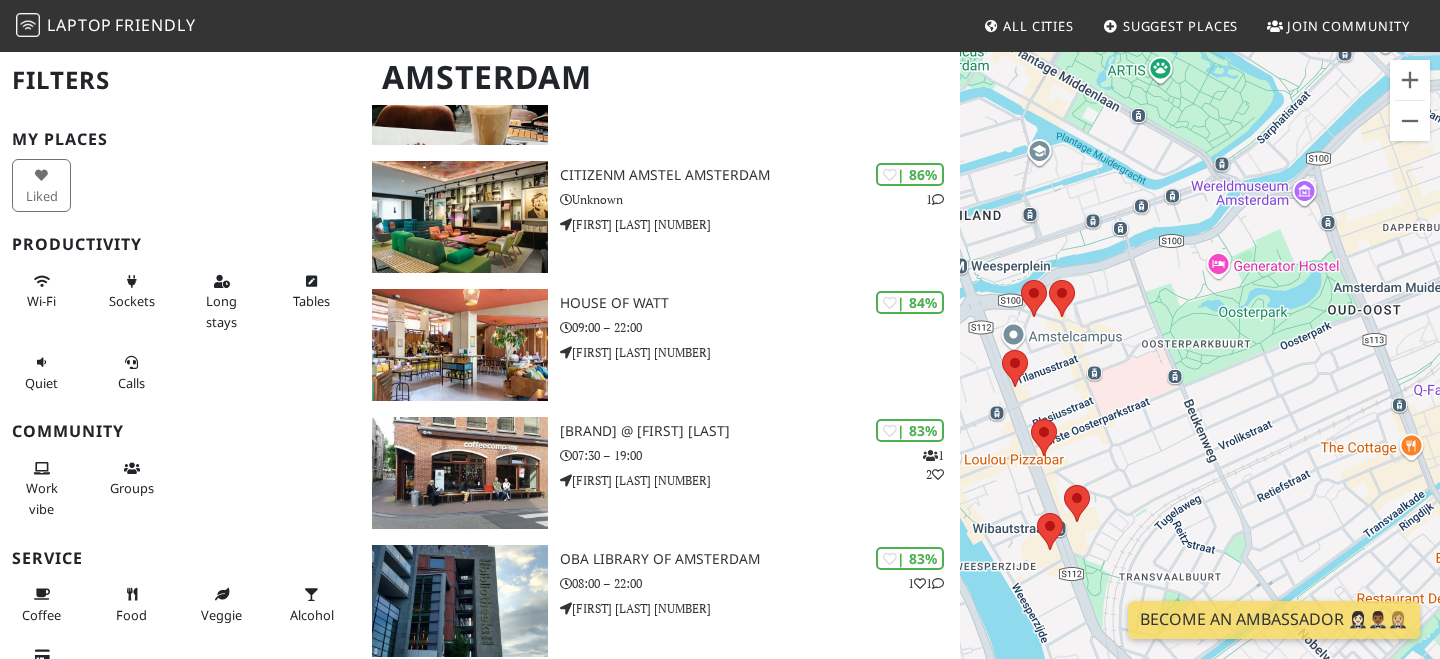 drag, startPoint x: 1086, startPoint y: 307, endPoint x: 1047, endPoint y: 364, distance: 69.065186 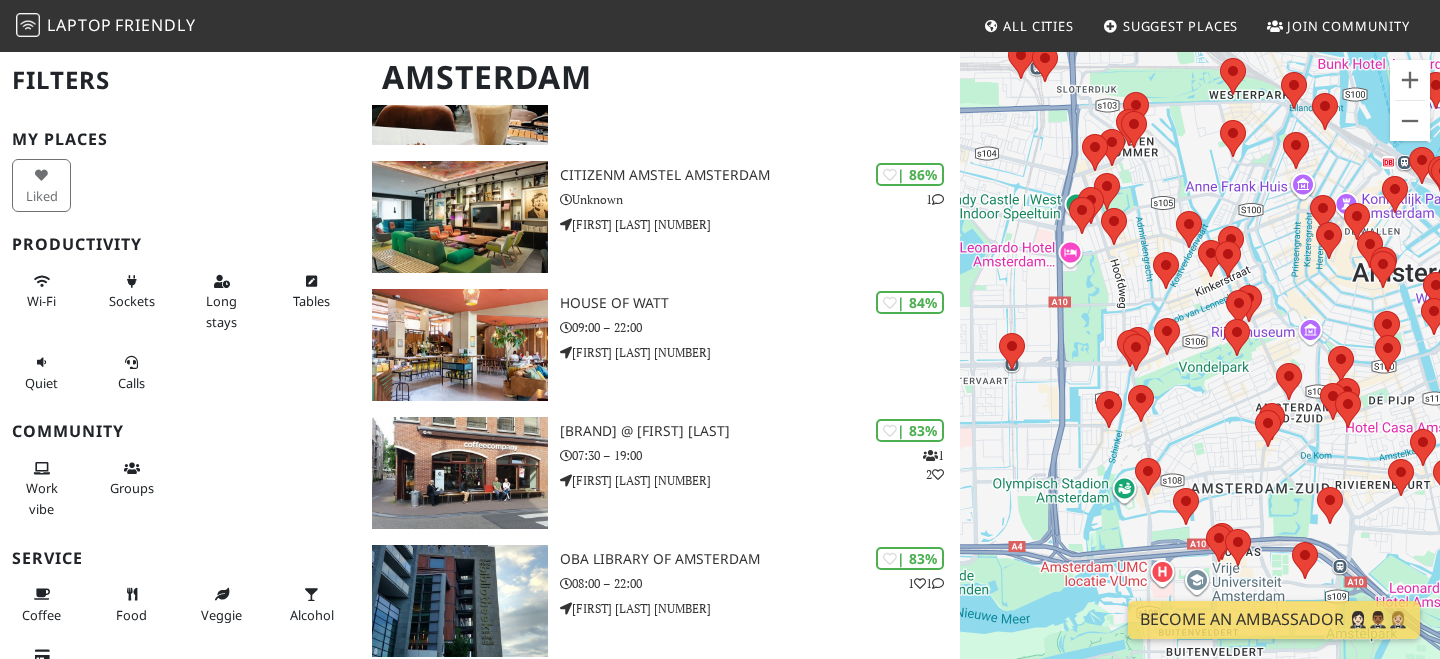drag, startPoint x: 1026, startPoint y: 408, endPoint x: 1289, endPoint y: 408, distance: 263 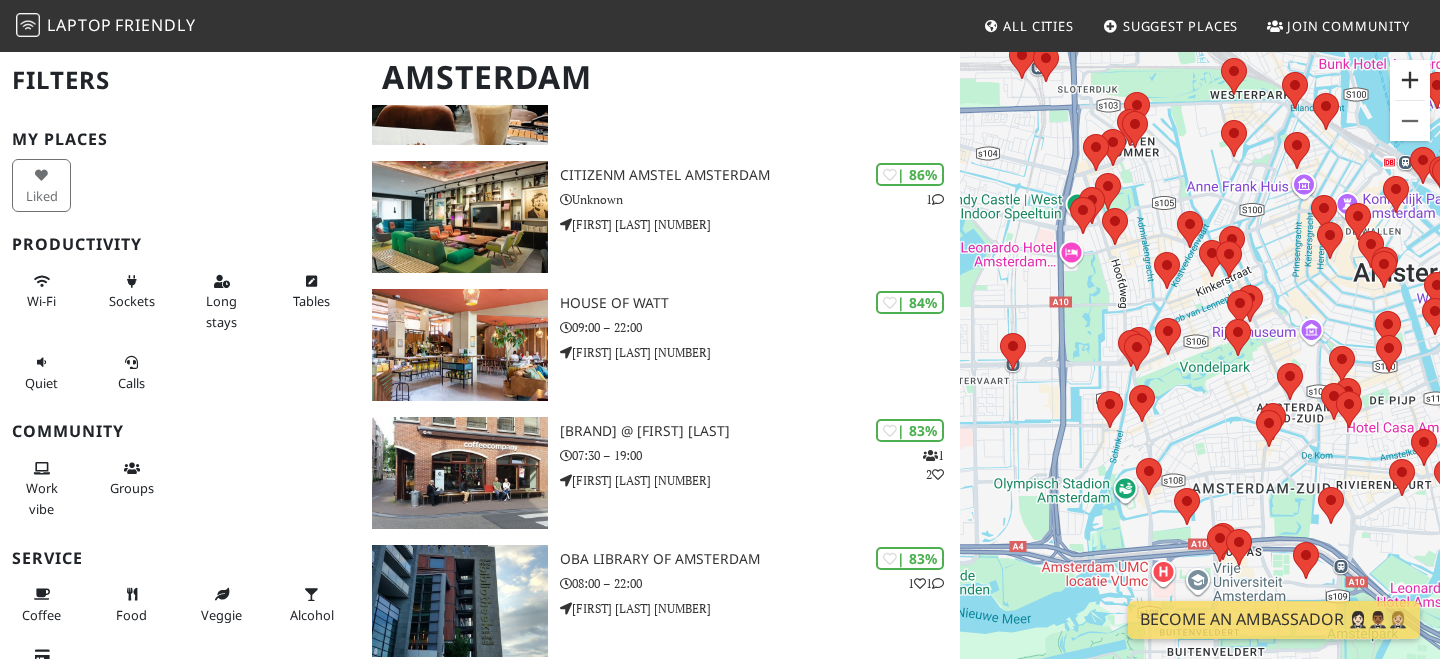 click at bounding box center [1410, 80] 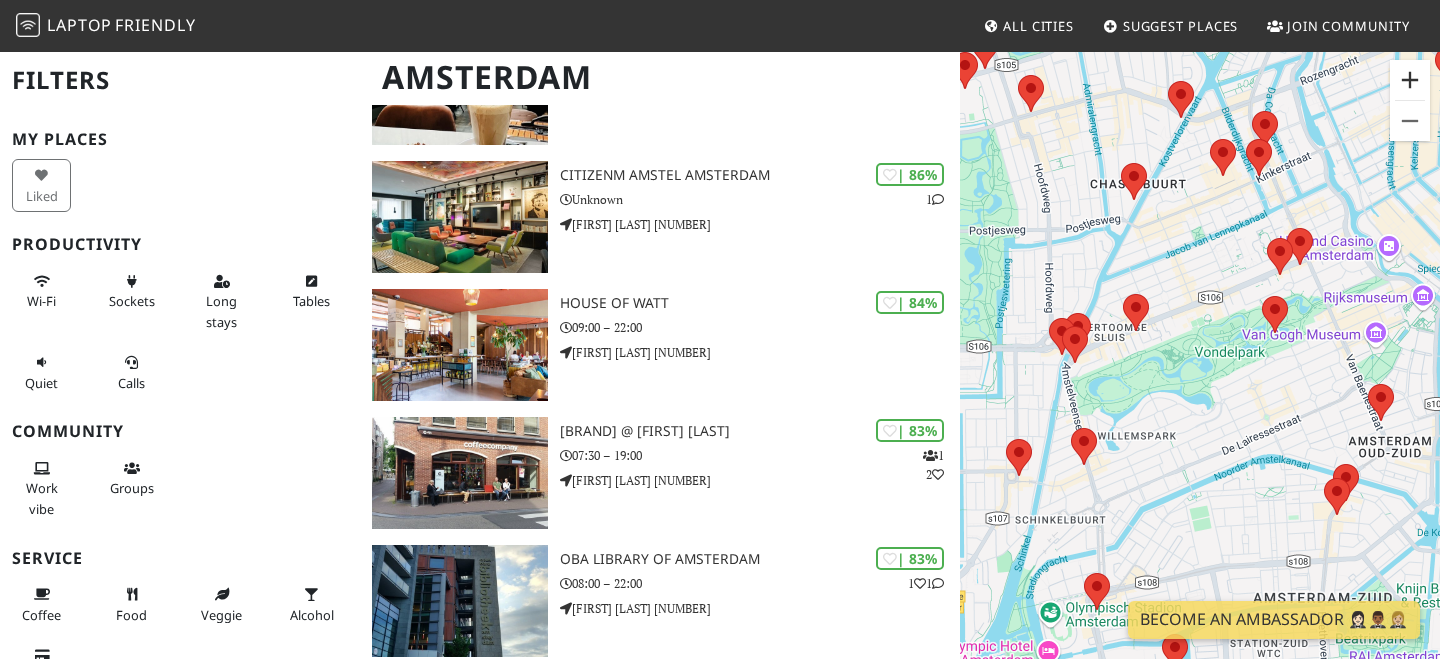 click at bounding box center (1410, 80) 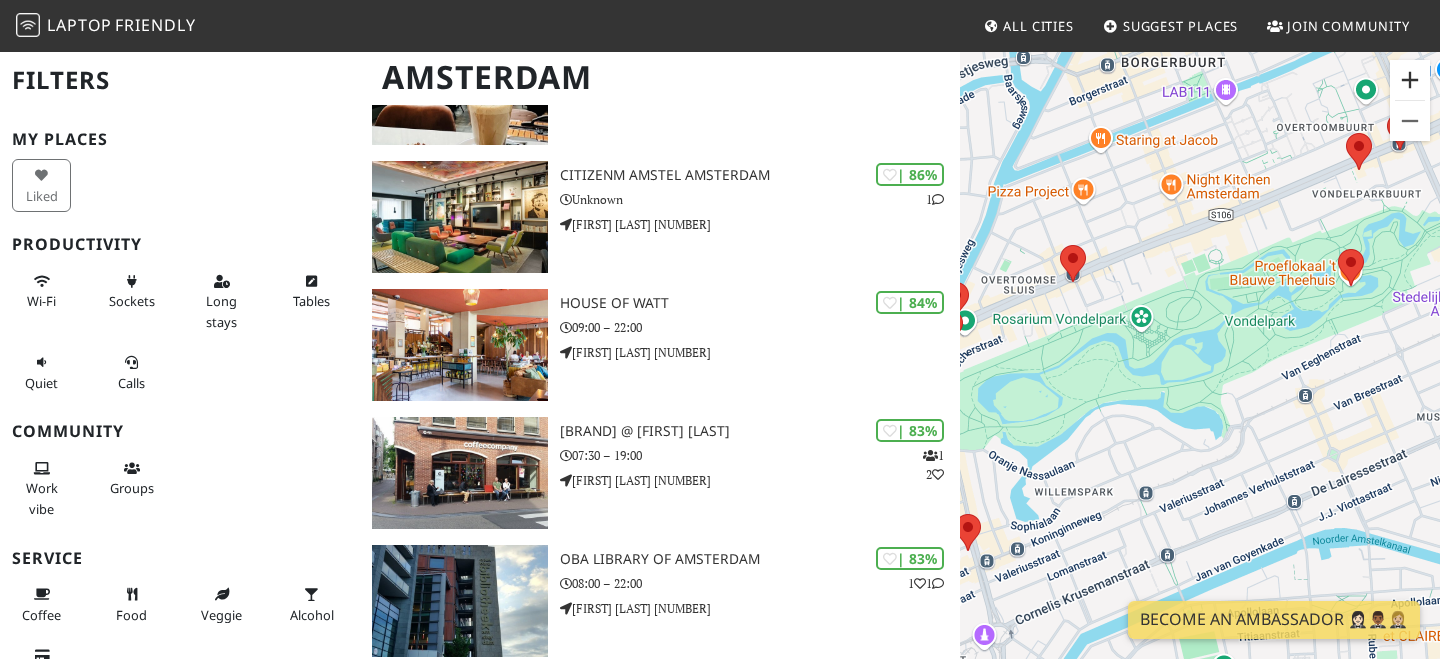 click at bounding box center [1410, 80] 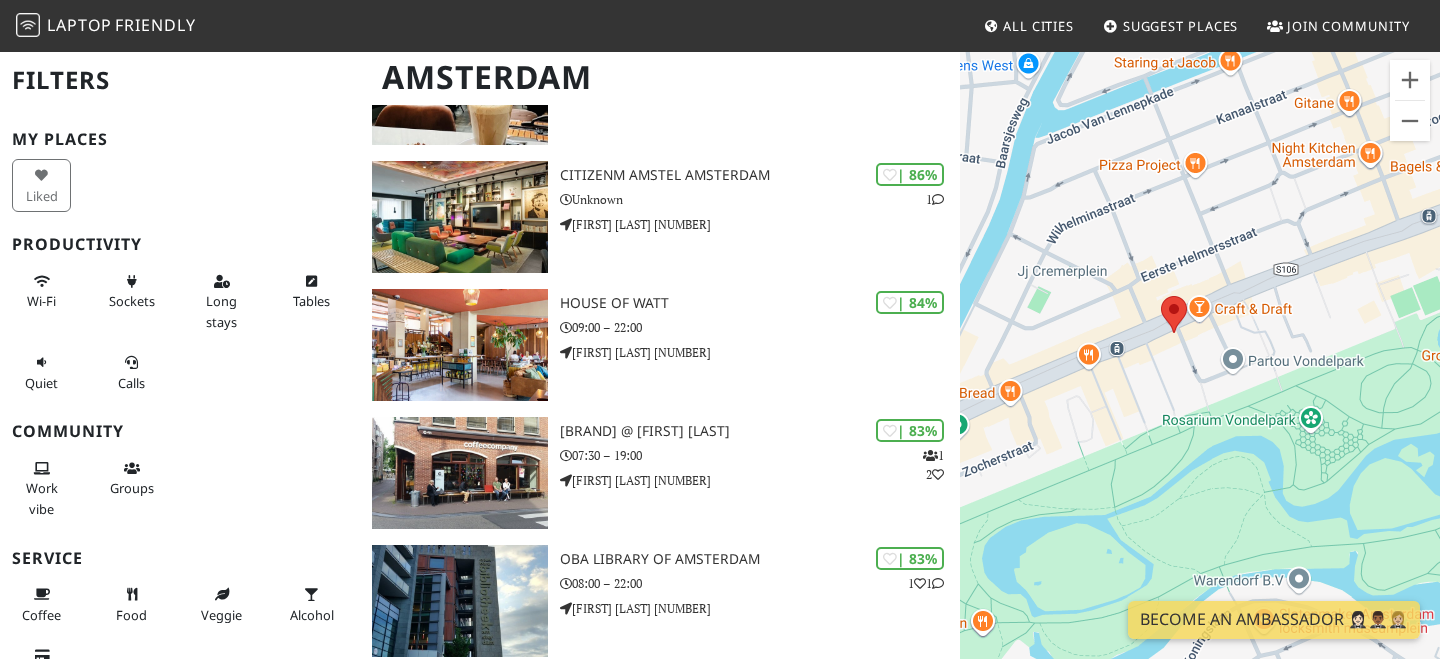 drag, startPoint x: 1098, startPoint y: 249, endPoint x: 1326, endPoint y: 392, distance: 269.1338 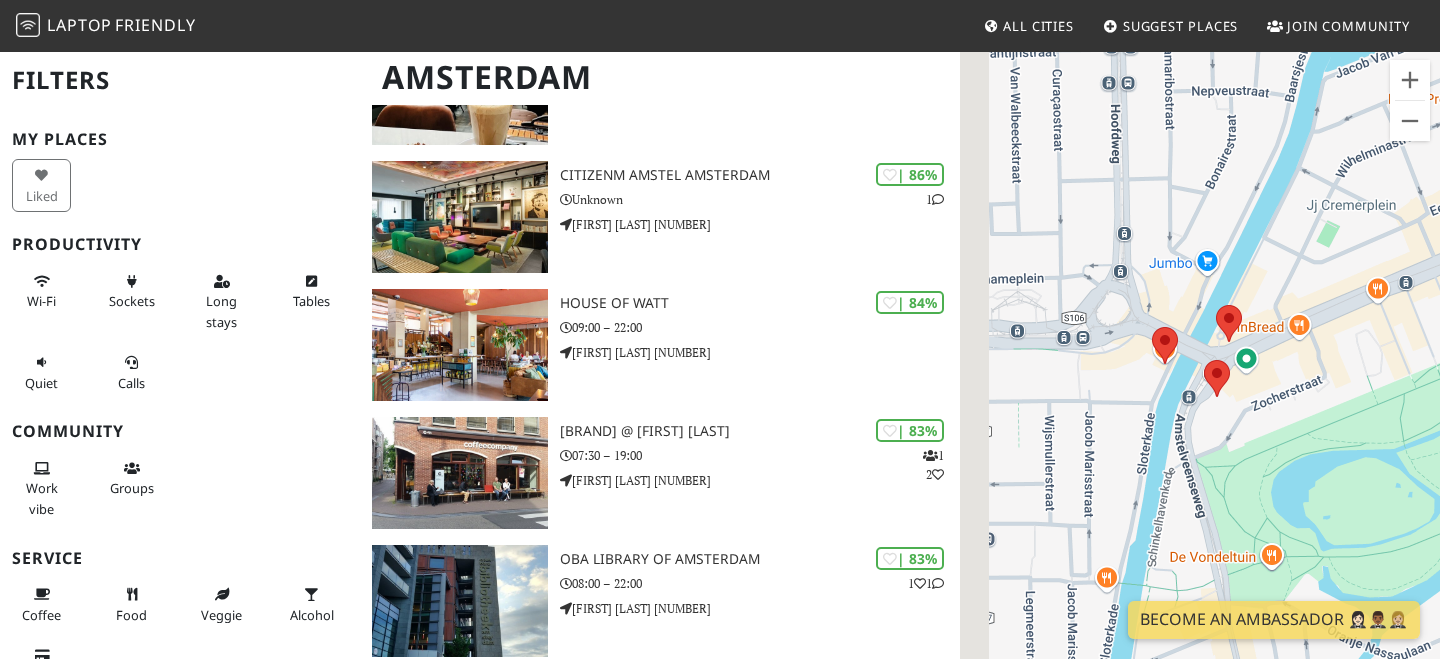 drag, startPoint x: 1146, startPoint y: 407, endPoint x: 1439, endPoint y: 343, distance: 299.90833 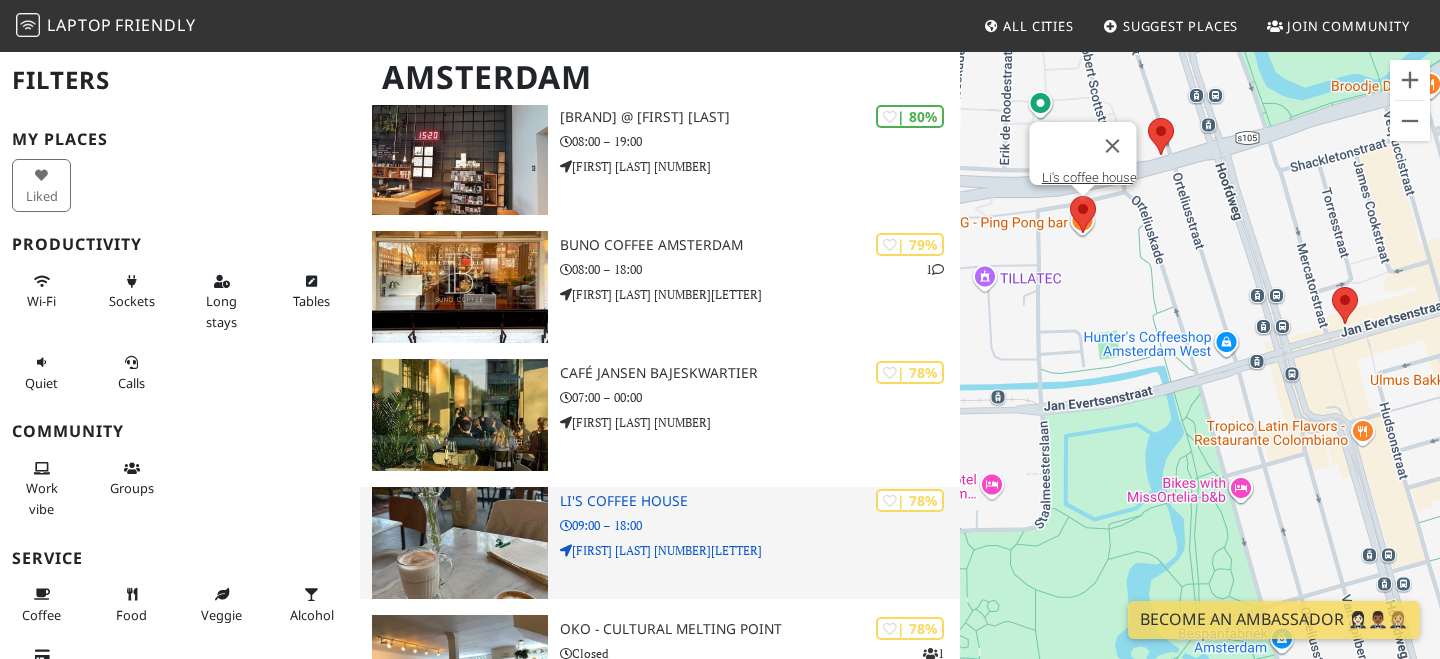scroll, scrollTop: 2589, scrollLeft: 0, axis: vertical 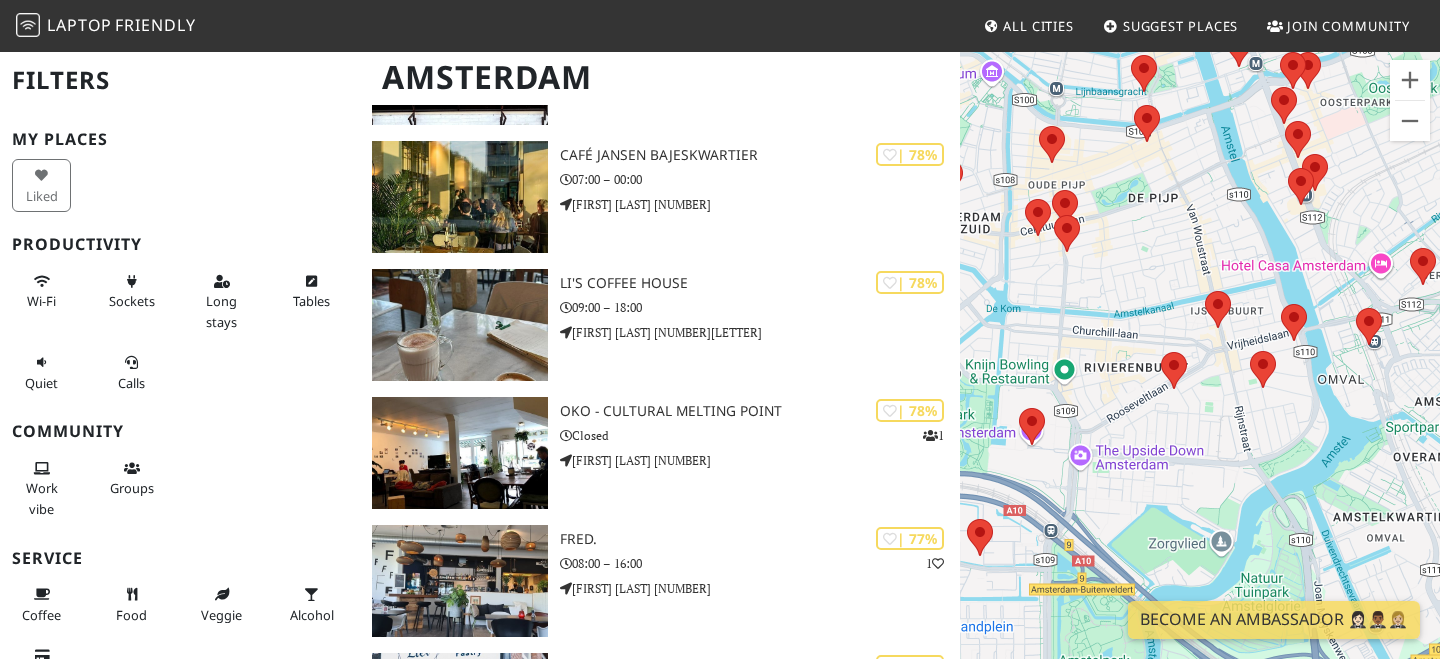 drag, startPoint x: 1251, startPoint y: 176, endPoint x: 1408, endPoint y: 343, distance: 229.21169 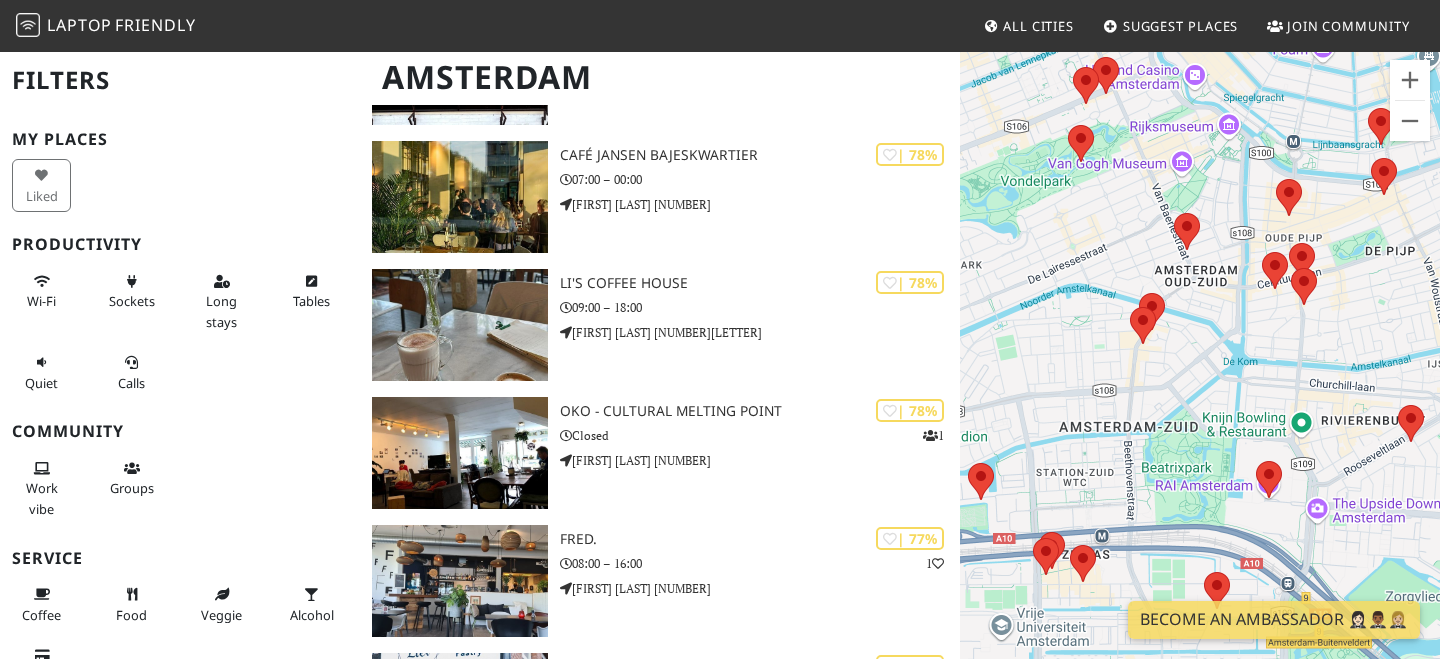 drag, startPoint x: 1206, startPoint y: 314, endPoint x: 1439, endPoint y: 367, distance: 238.95187 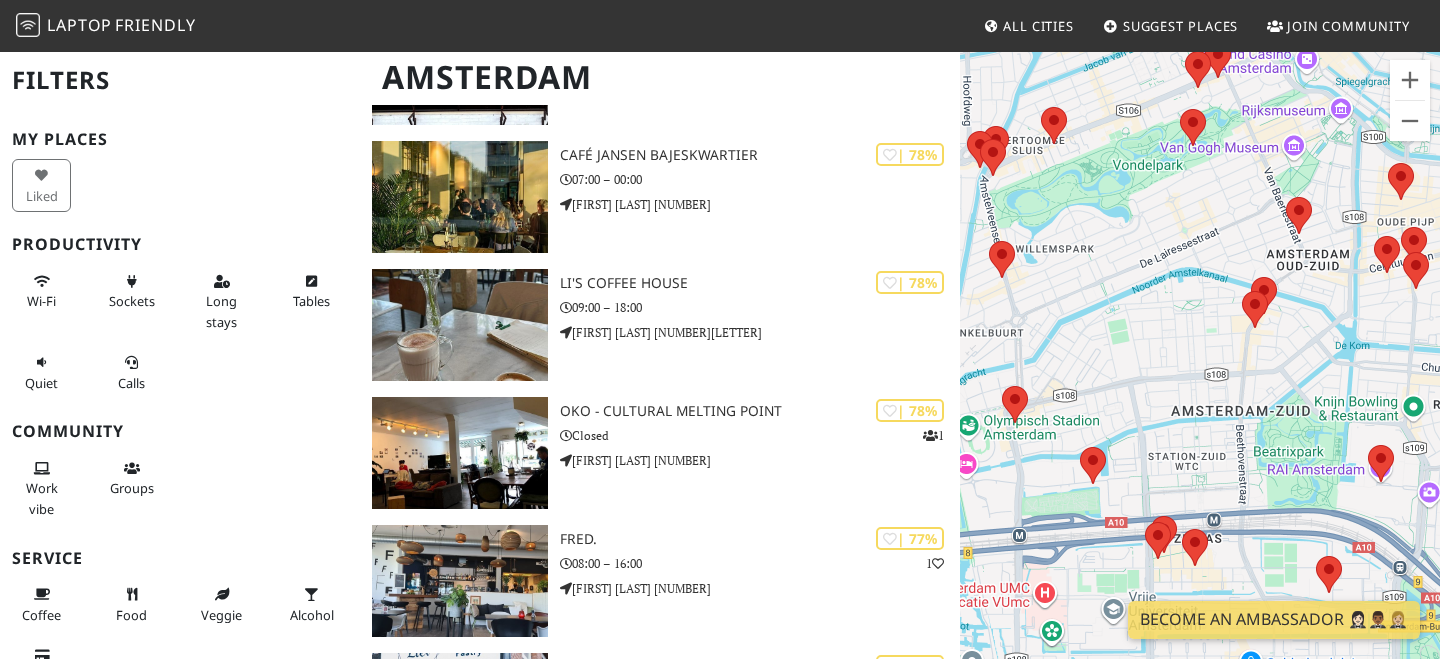 drag, startPoint x: 1319, startPoint y: 393, endPoint x: 1436, endPoint y: 377, distance: 118.08895 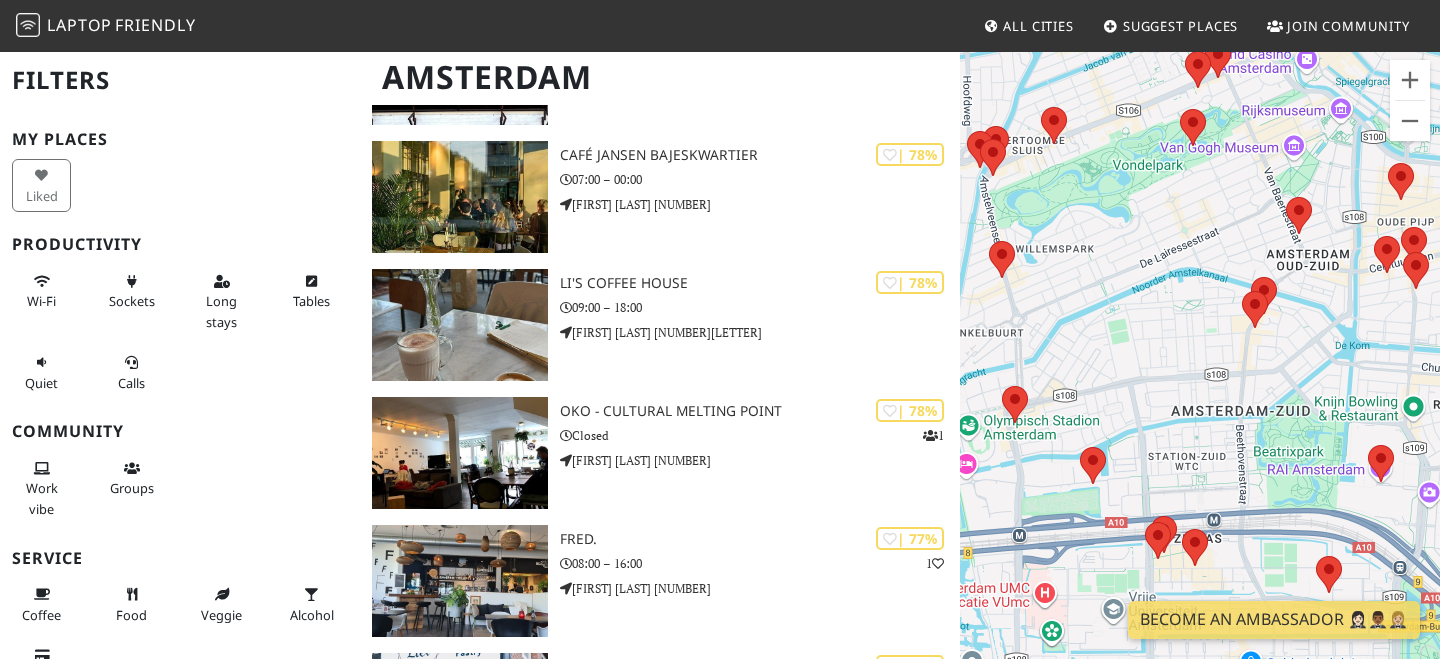 click on "To navigate, press the arrow keys." at bounding box center (1200, 379) 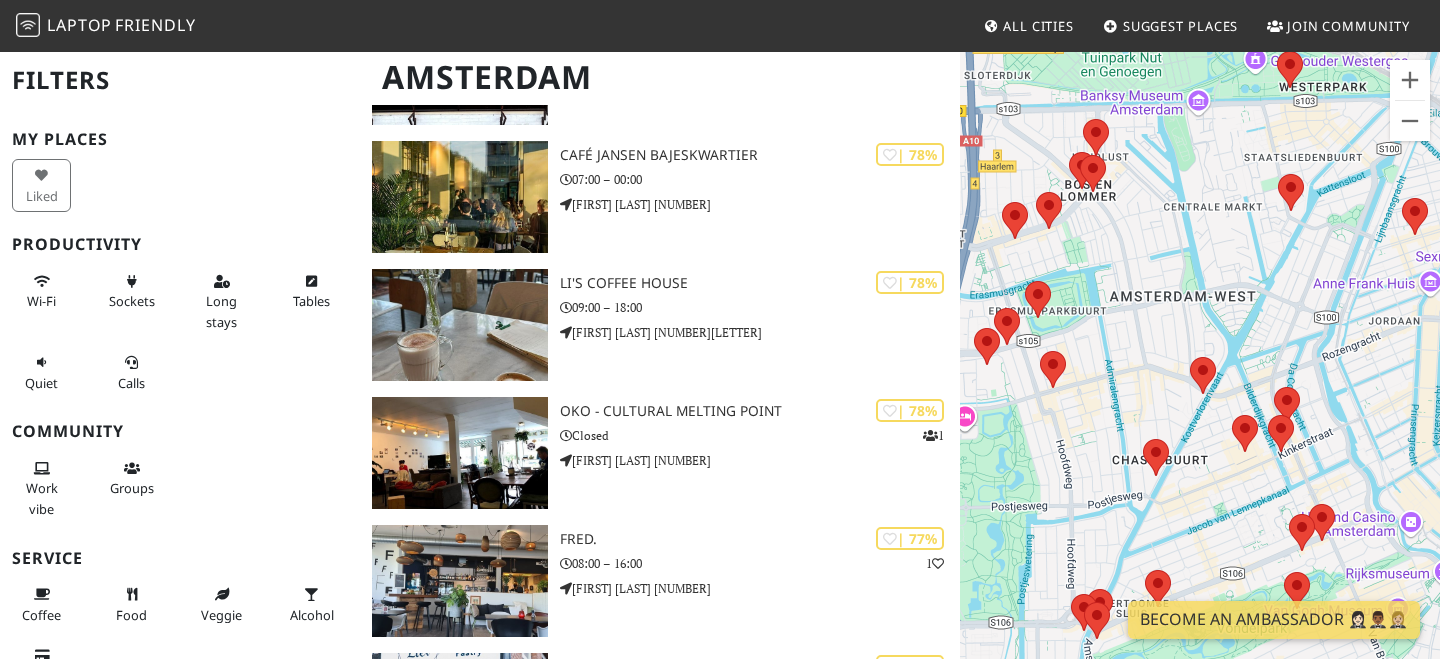 drag, startPoint x: 1289, startPoint y: 492, endPoint x: 1168, endPoint y: 441, distance: 131.30879 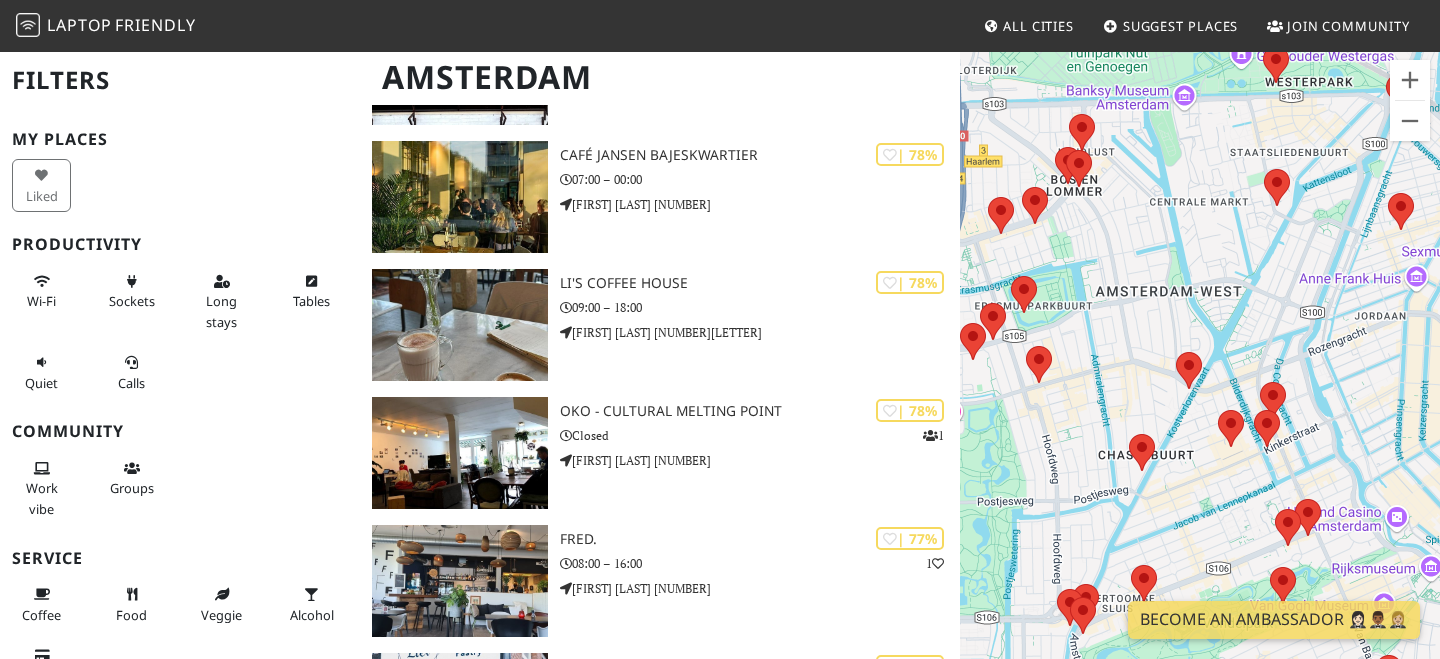 drag, startPoint x: 1168, startPoint y: 441, endPoint x: 1284, endPoint y: 440, distance: 116.00431 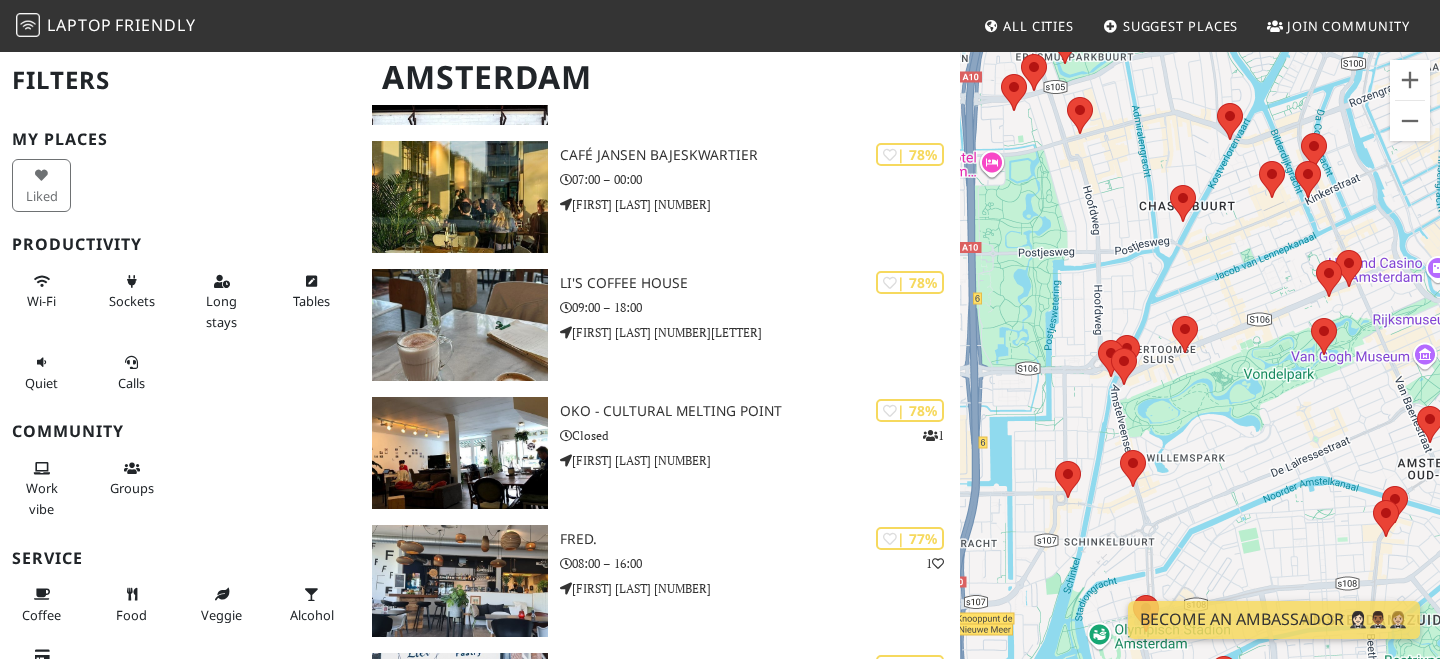 drag, startPoint x: 1329, startPoint y: 458, endPoint x: 1240, endPoint y: 210, distance: 263.48624 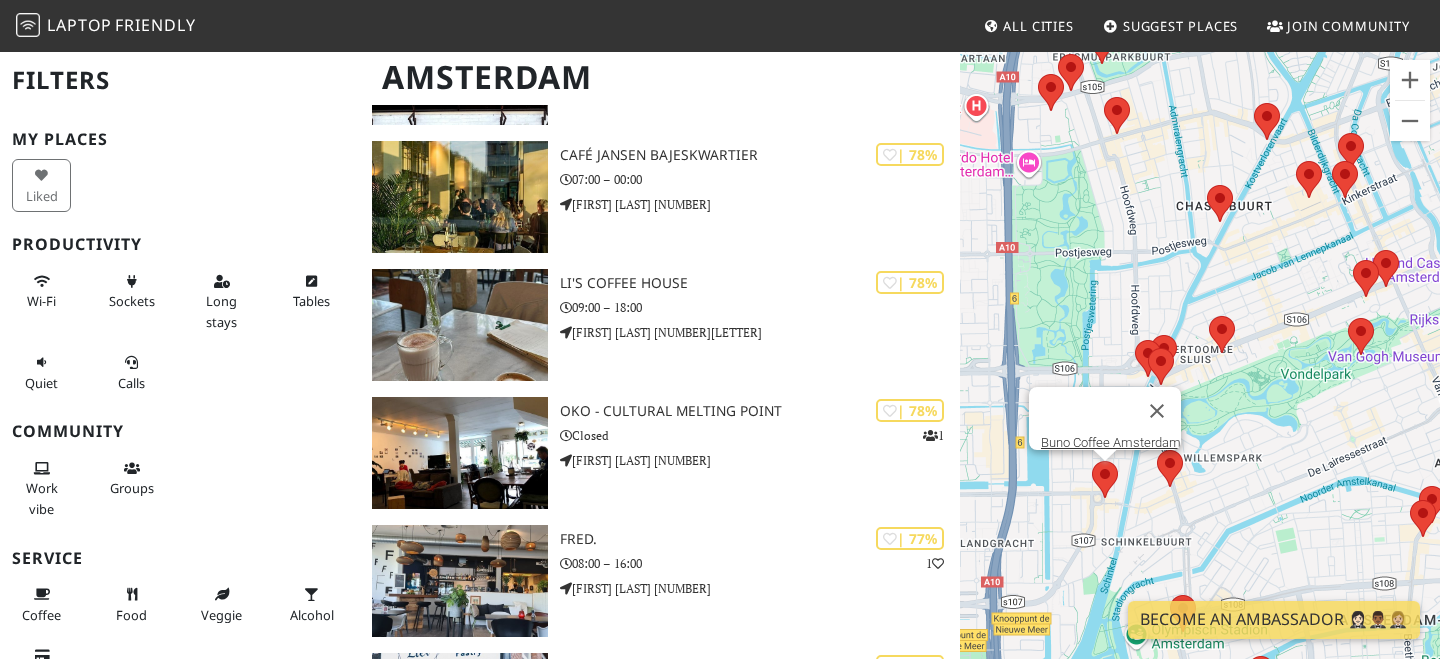 click at bounding box center [1092, 461] 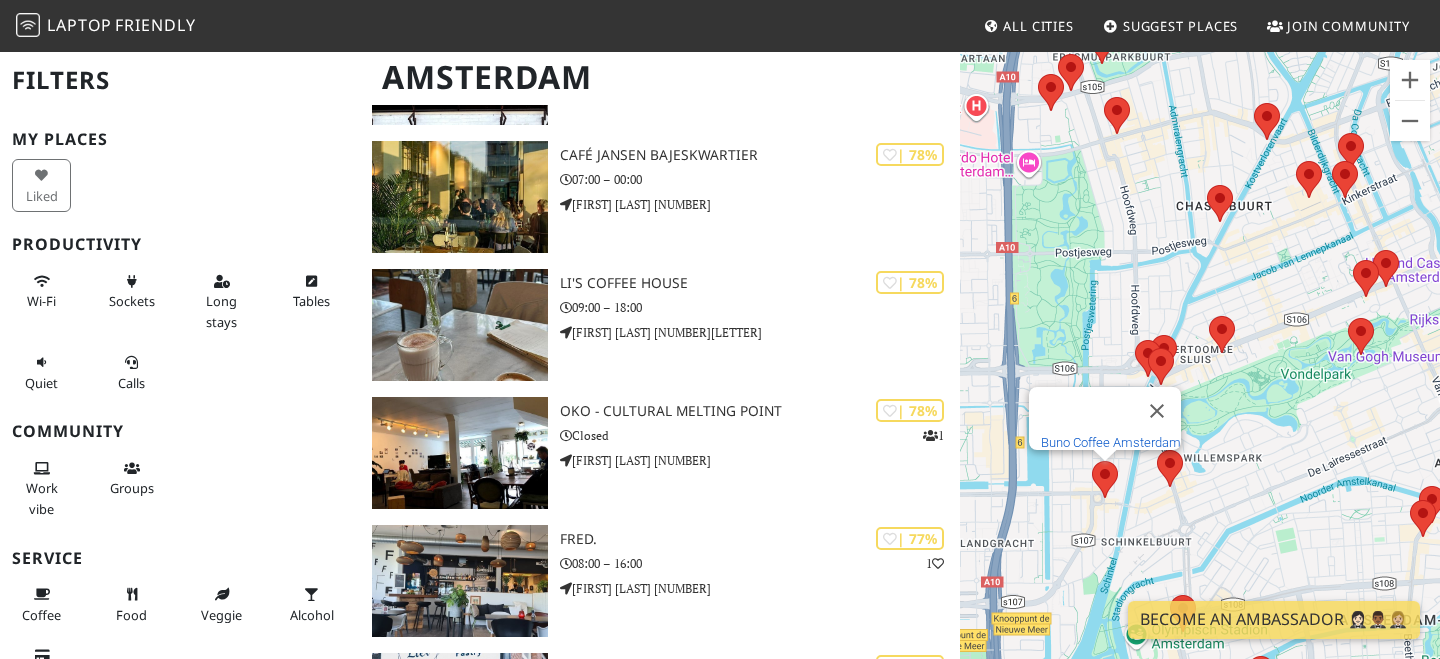 click on "Buno Coffee Amsterdam" at bounding box center (1111, 442) 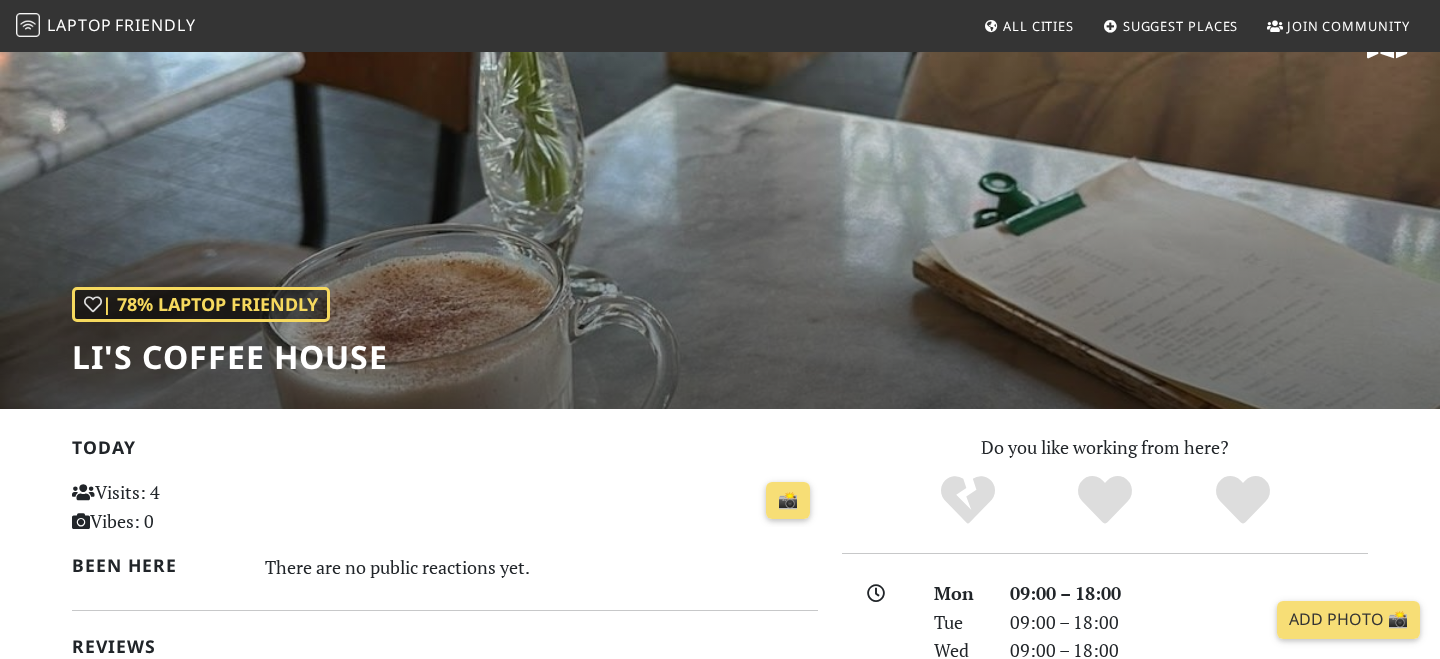 scroll, scrollTop: 0, scrollLeft: 0, axis: both 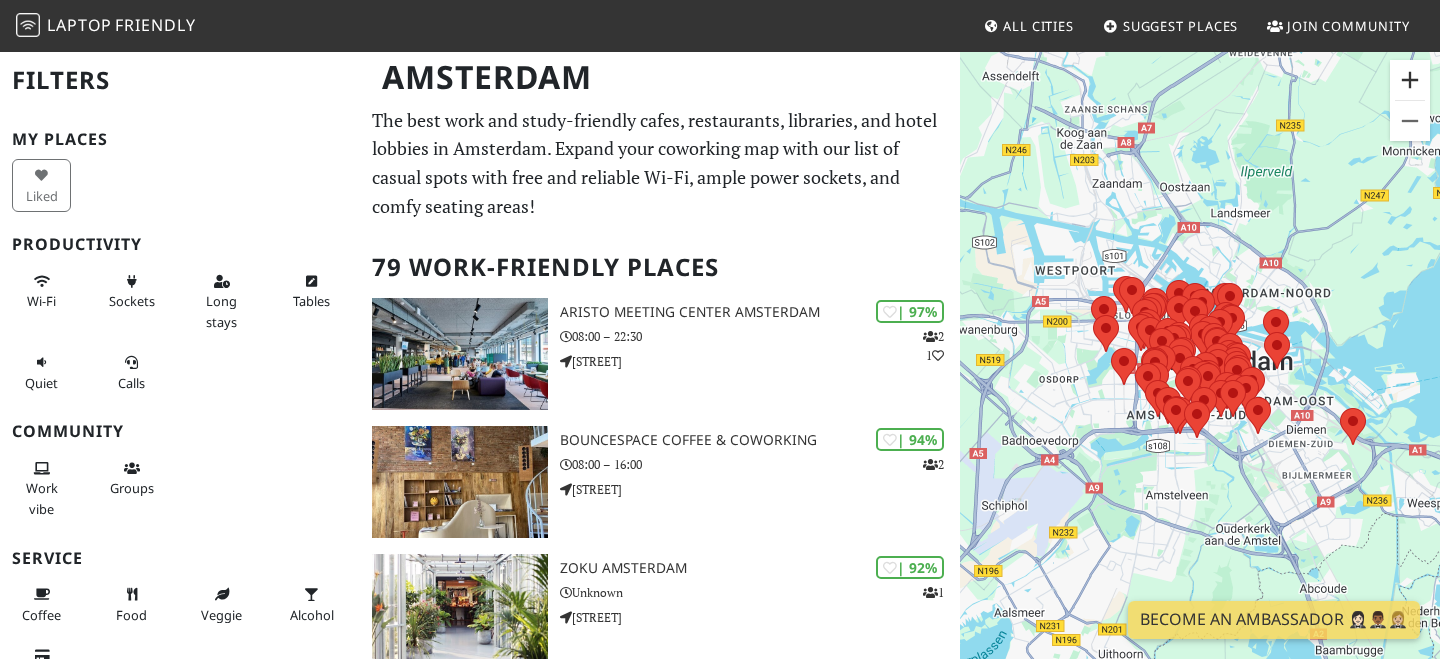 click at bounding box center [1410, 80] 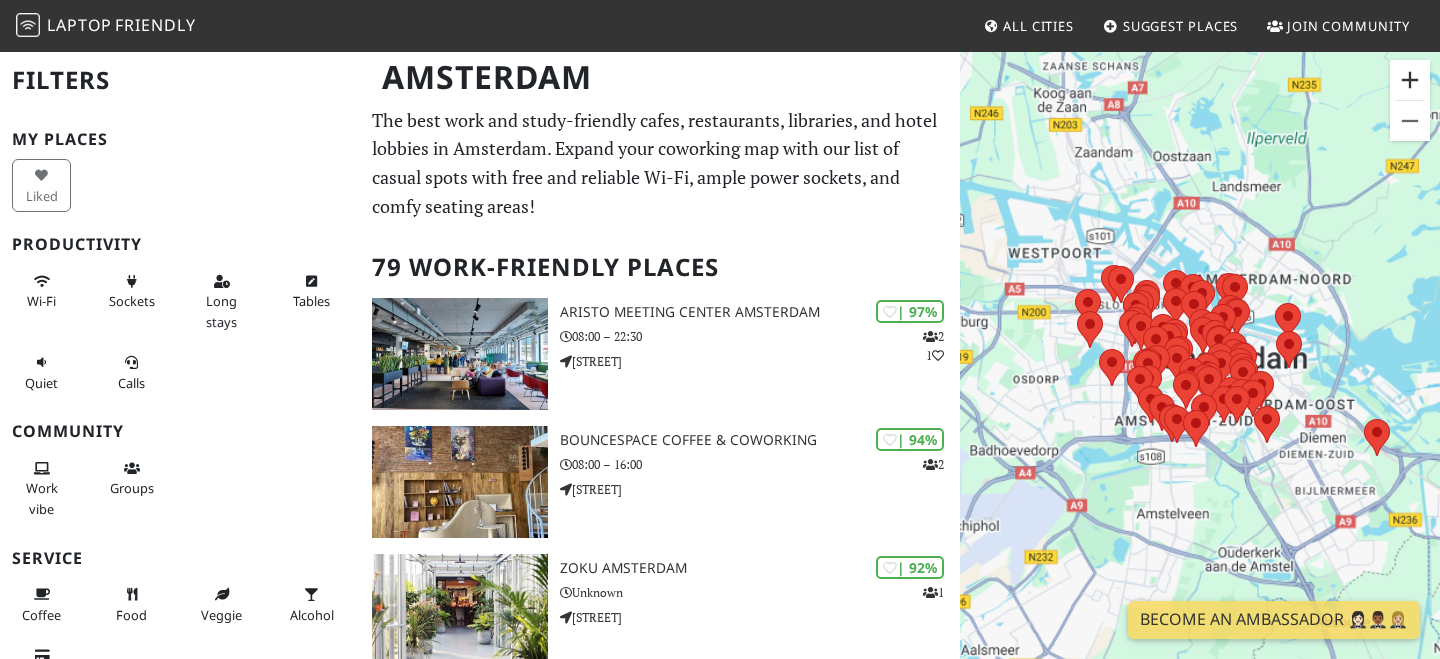 click at bounding box center (1410, 80) 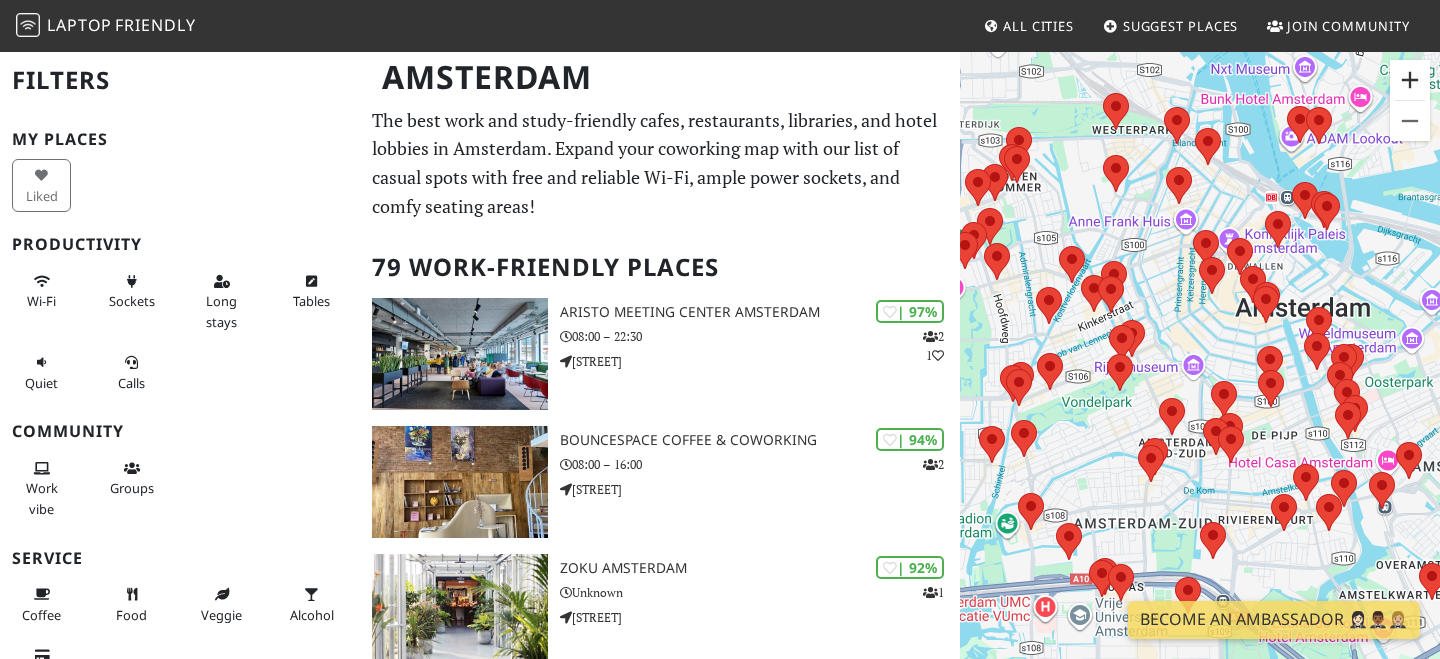 click at bounding box center [1410, 80] 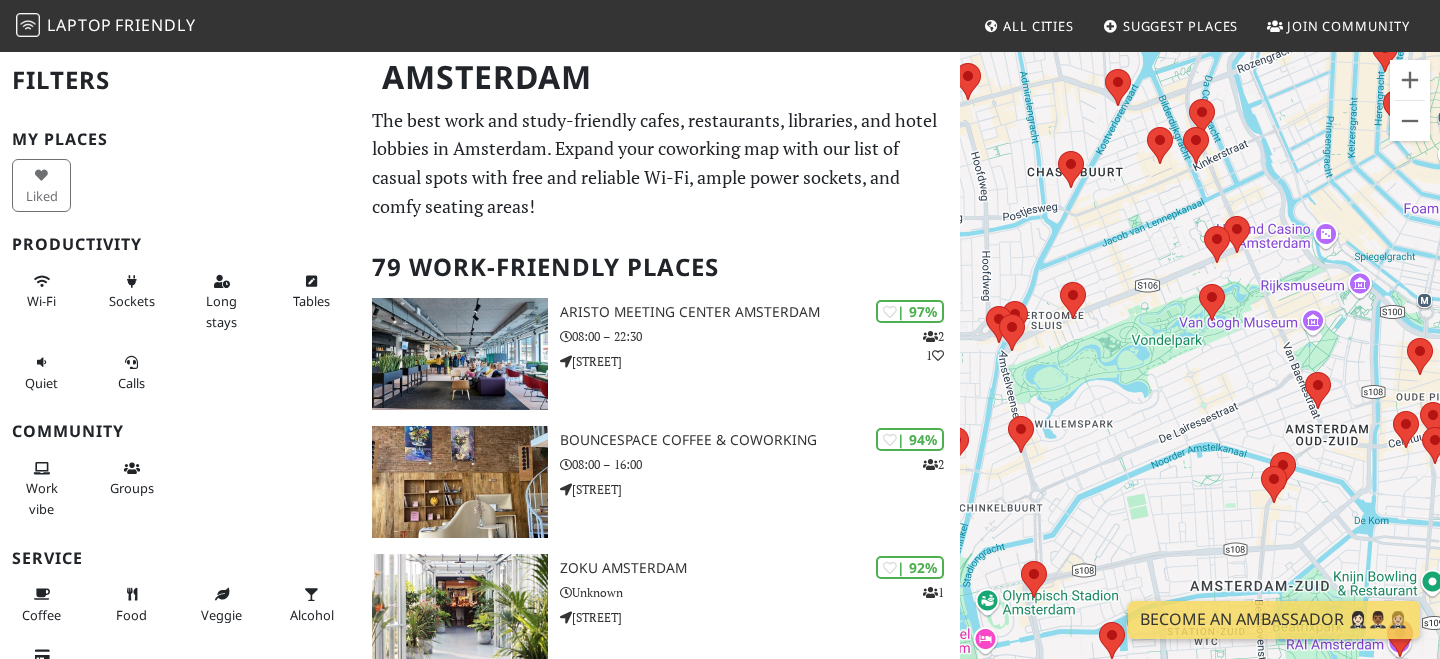 drag, startPoint x: 1109, startPoint y: 492, endPoint x: 1195, endPoint y: 405, distance: 122.33152 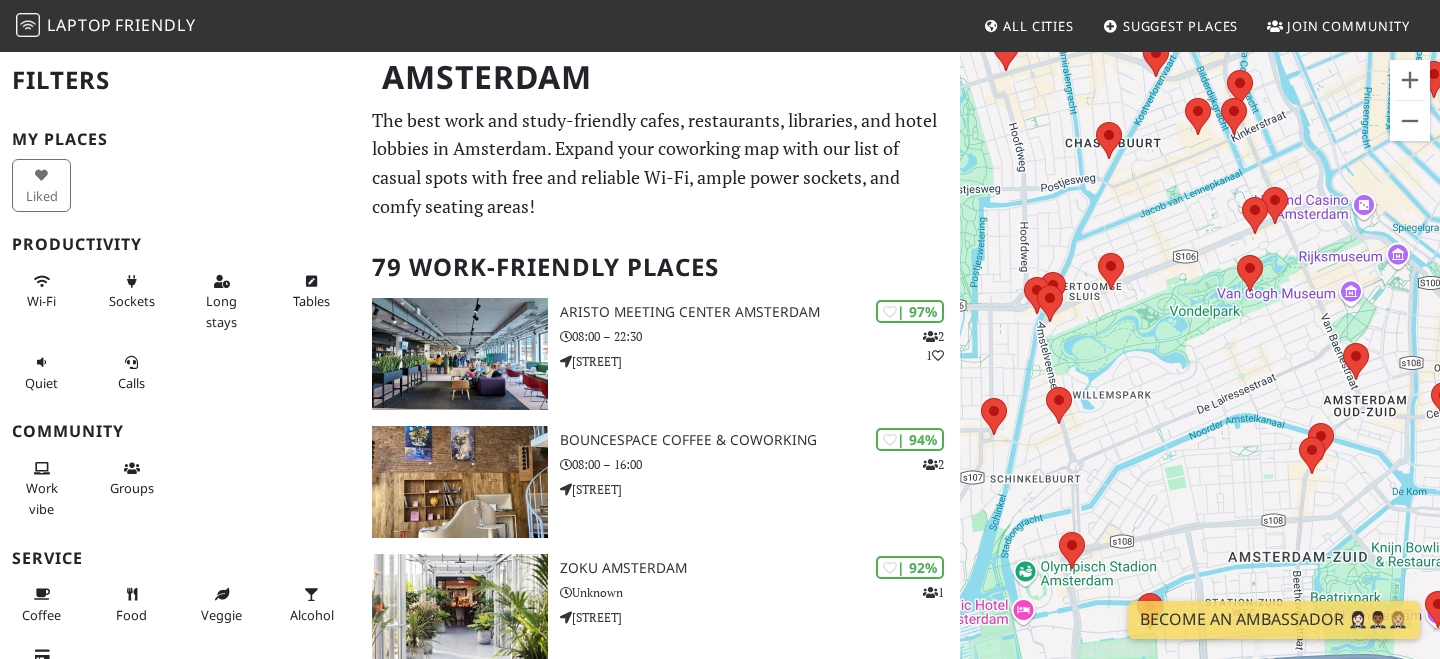 drag, startPoint x: 1205, startPoint y: 464, endPoint x: 1083, endPoint y: 435, distance: 125.39936 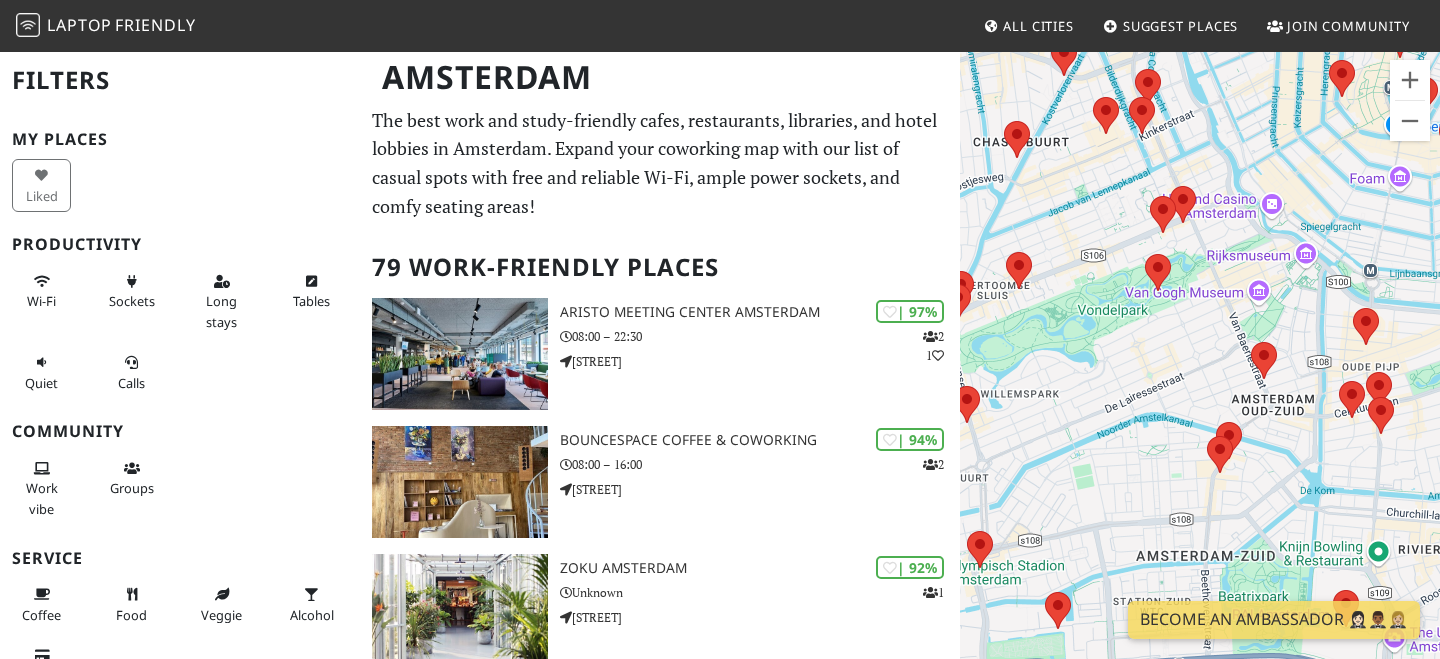 drag, startPoint x: 1368, startPoint y: 448, endPoint x: 1166, endPoint y: 443, distance: 202.06187 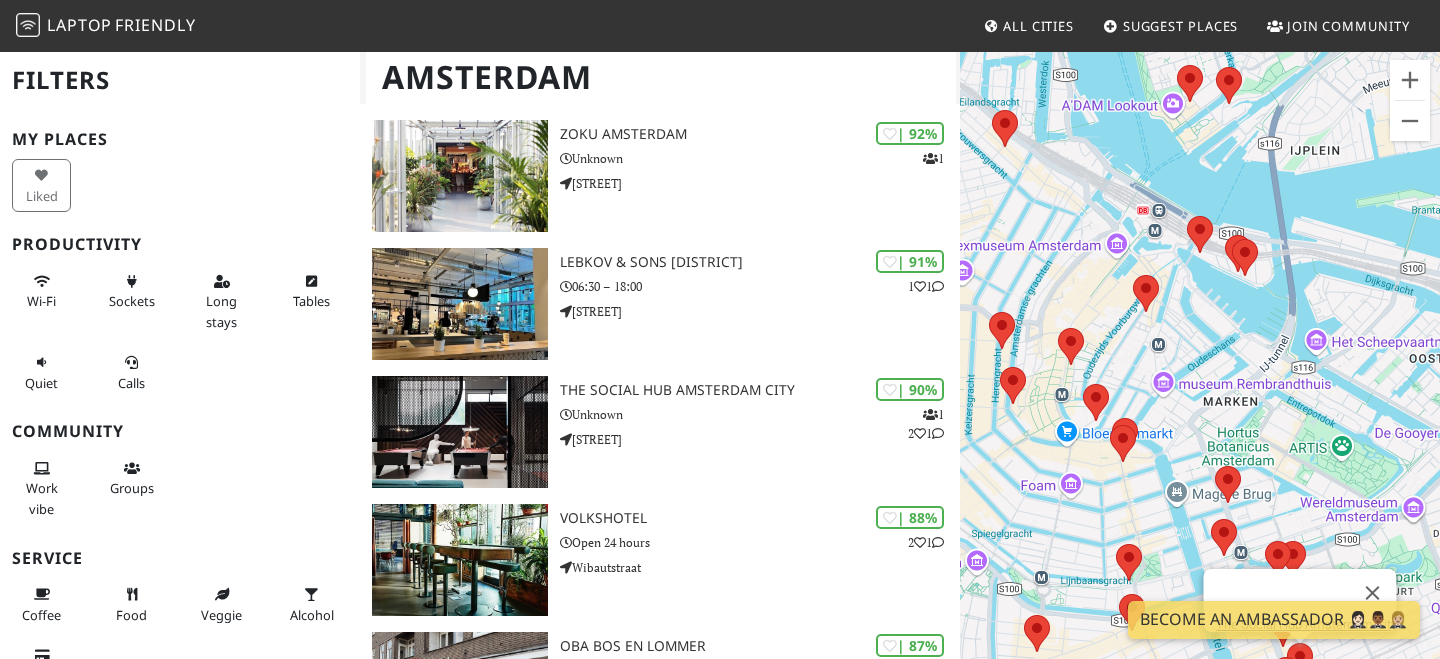 scroll, scrollTop: 592, scrollLeft: 0, axis: vertical 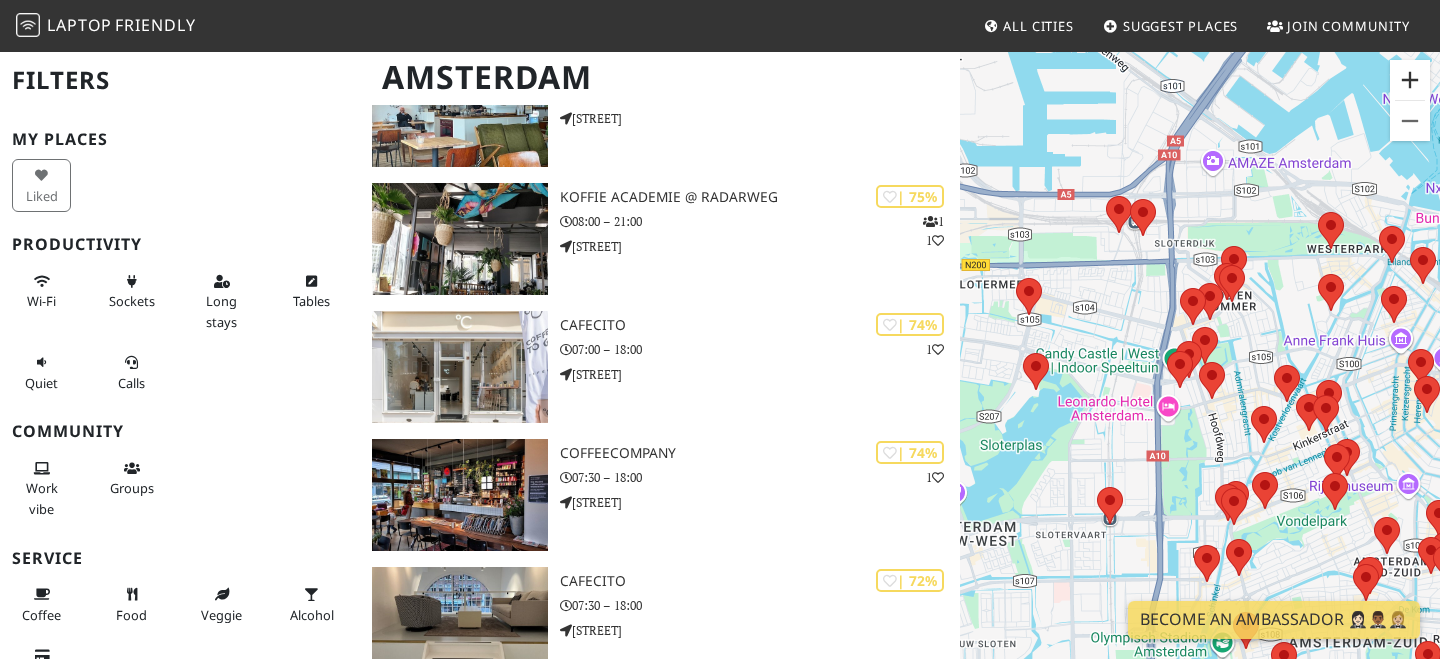 click at bounding box center [1410, 80] 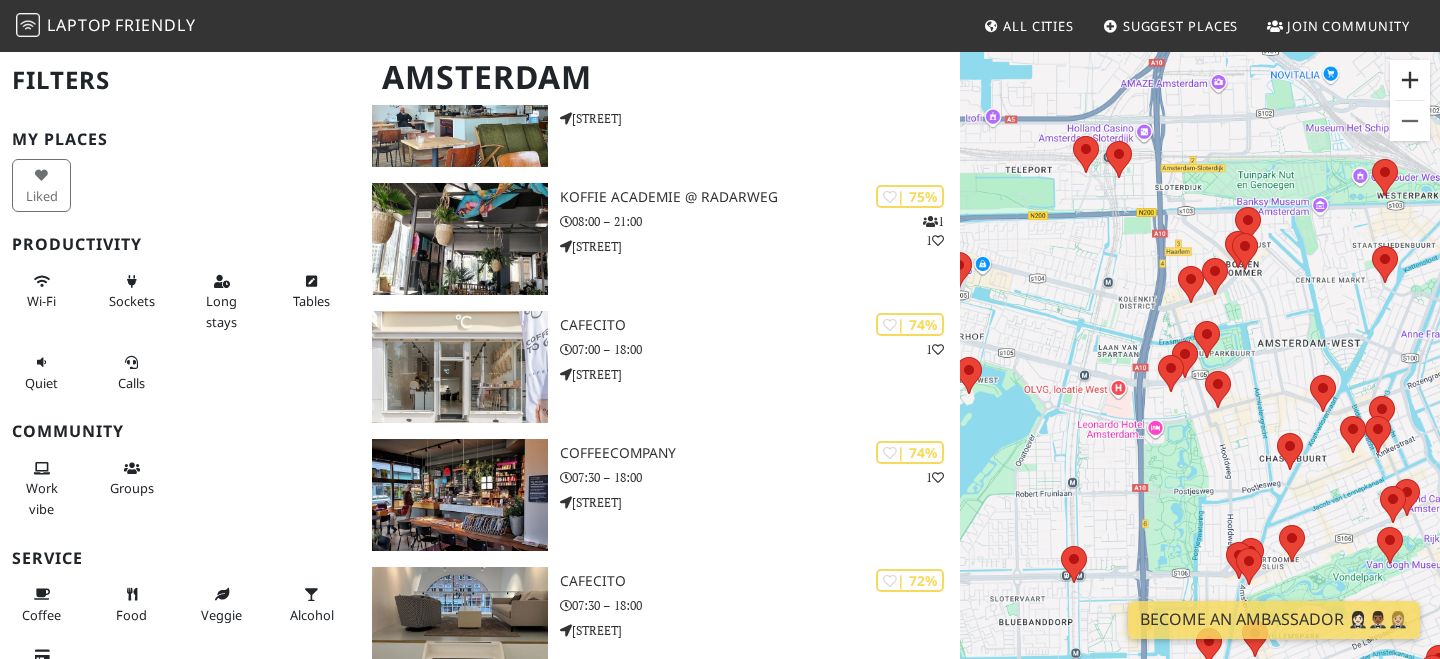 click at bounding box center [1410, 80] 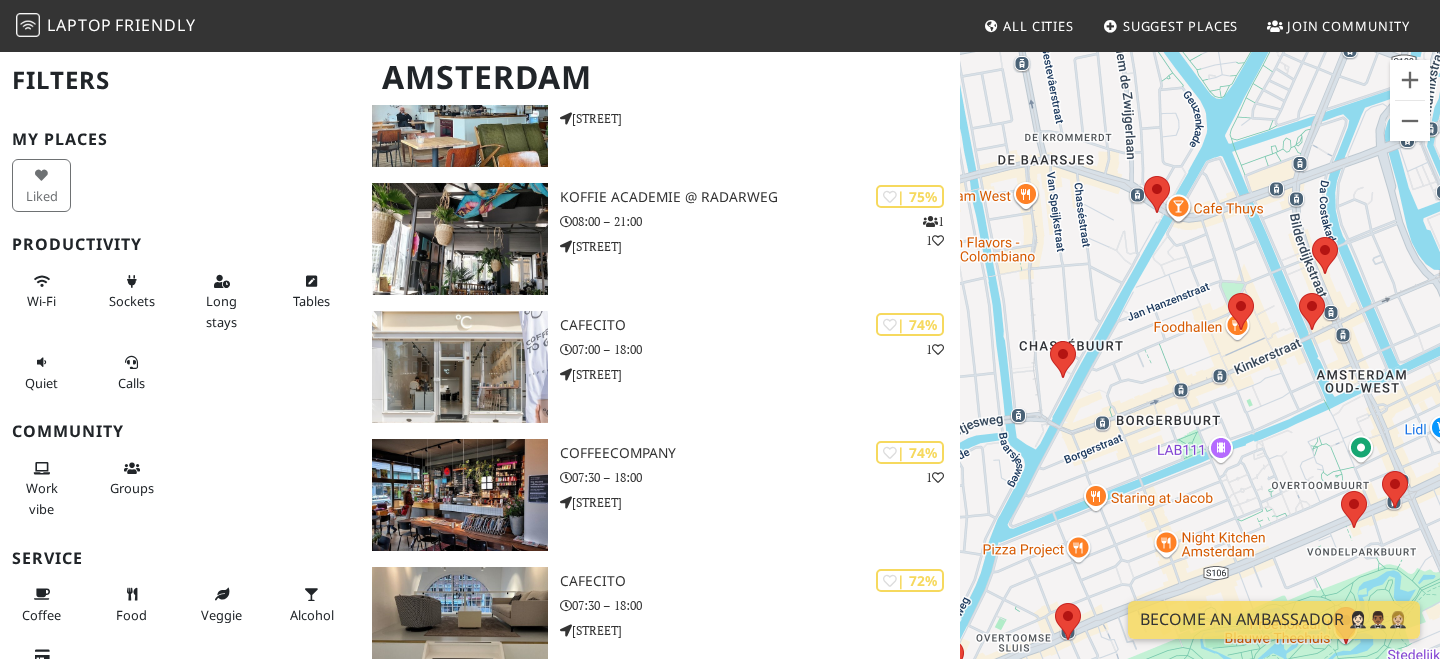 drag, startPoint x: 1243, startPoint y: 245, endPoint x: 934, endPoint y: 79, distance: 350.7663 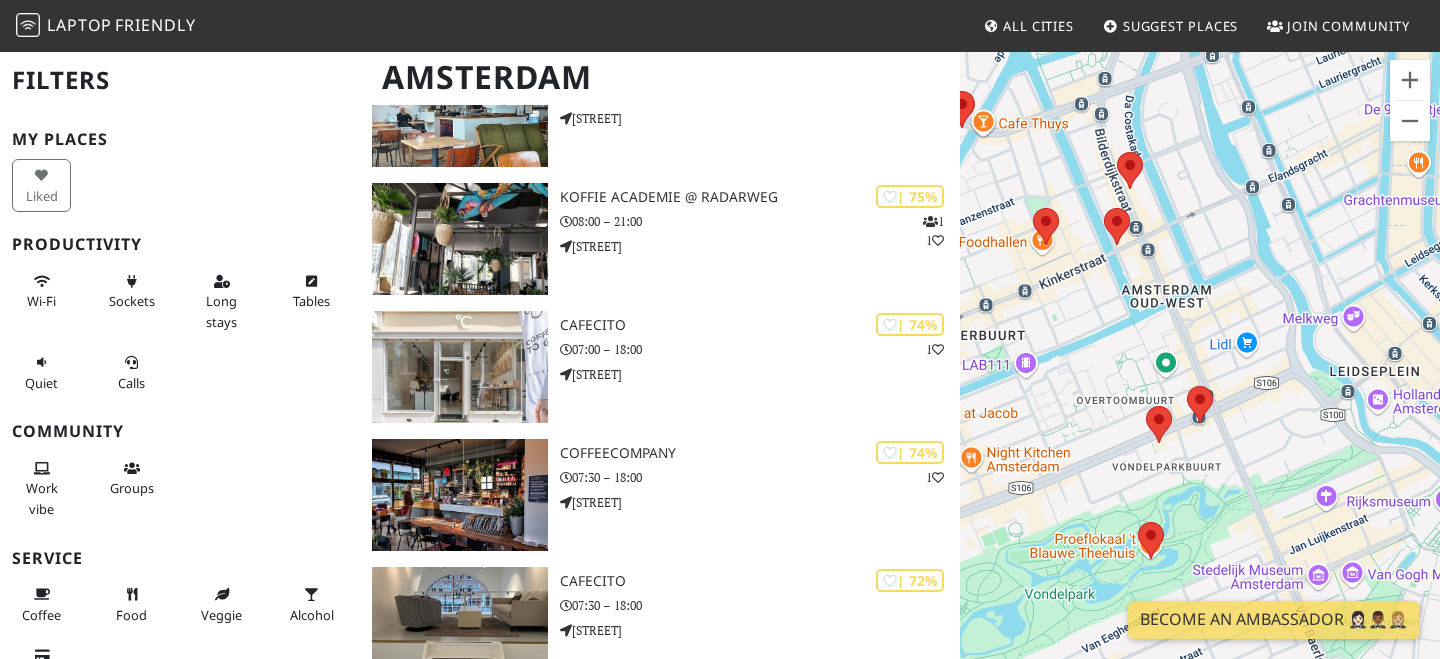 drag, startPoint x: 1151, startPoint y: 245, endPoint x: 1294, endPoint y: 315, distance: 159.2137 